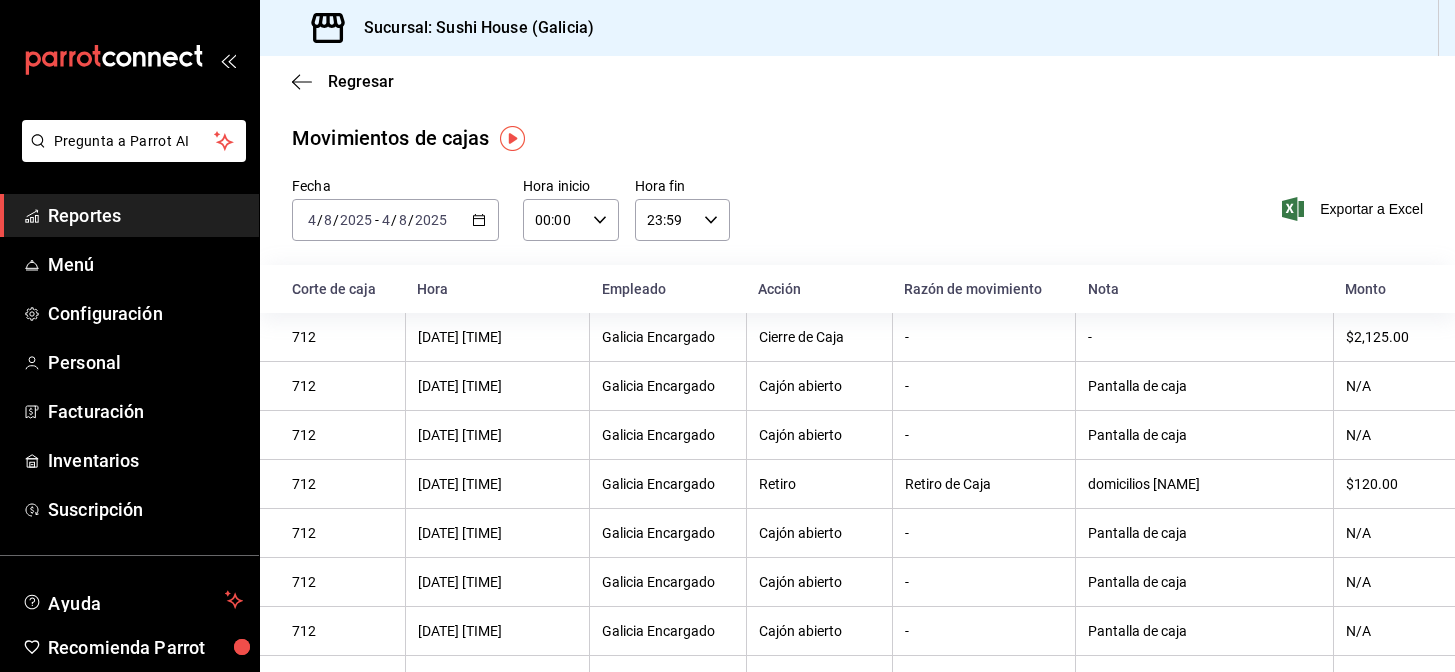 scroll, scrollTop: 0, scrollLeft: 0, axis: both 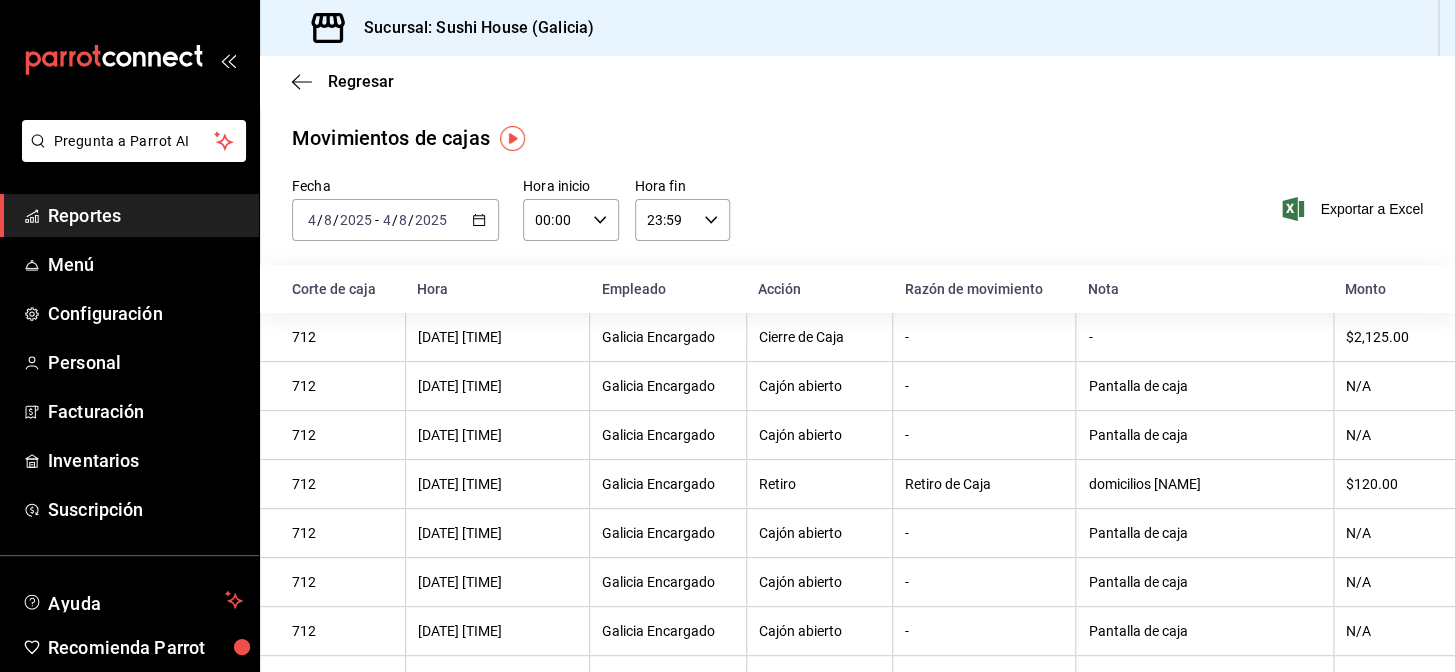 click on "Reportes" at bounding box center (145, 215) 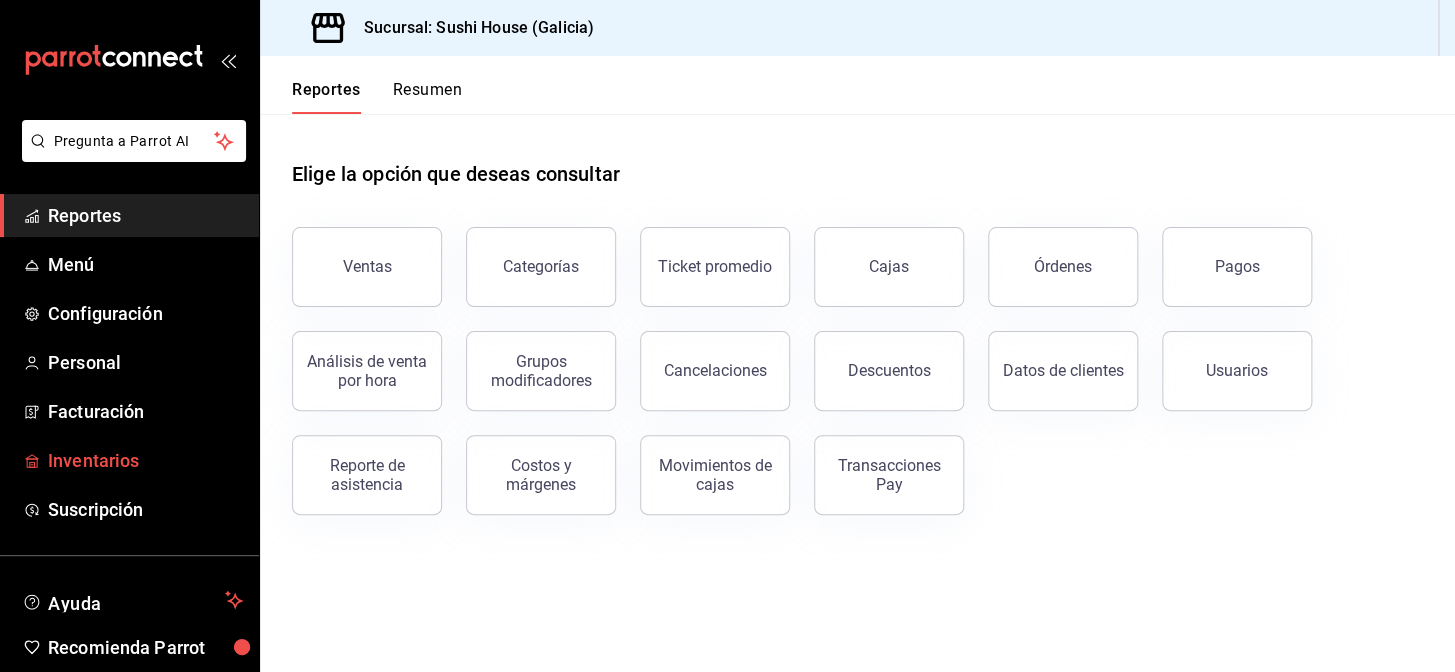 click on "Inventarios" at bounding box center (145, 460) 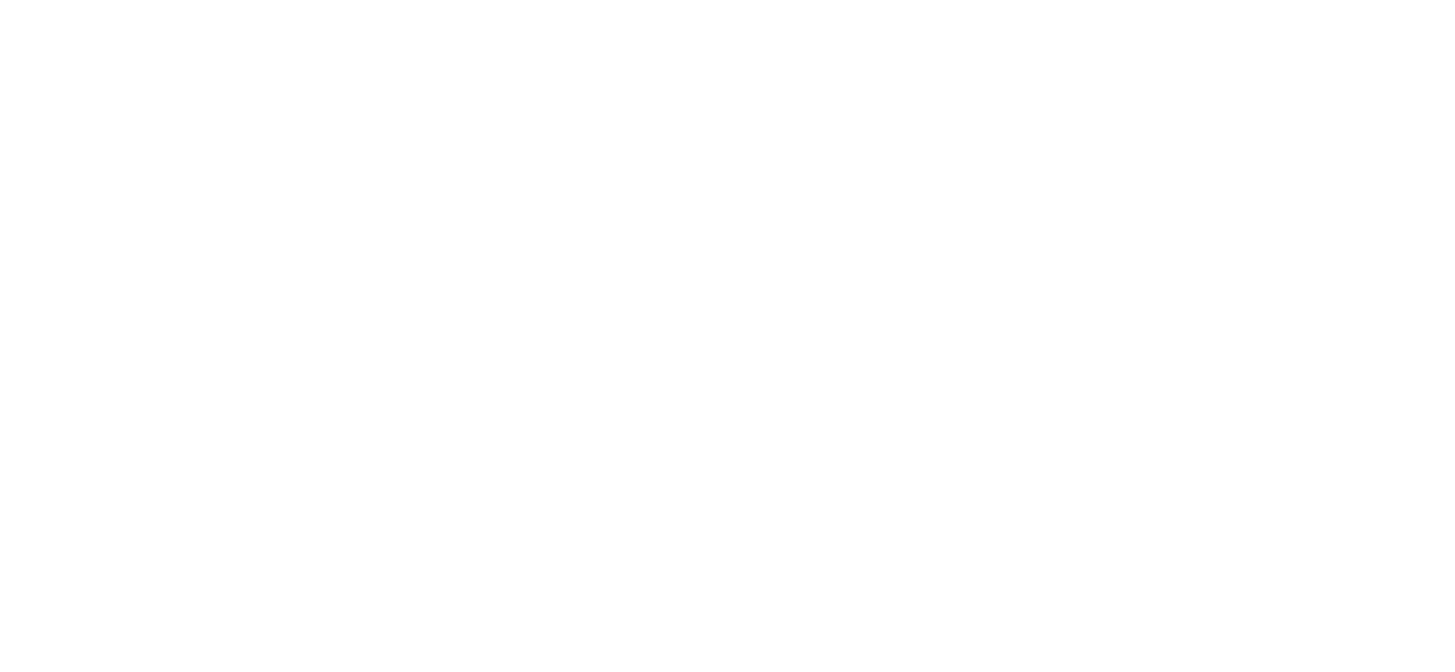 scroll, scrollTop: 0, scrollLeft: 0, axis: both 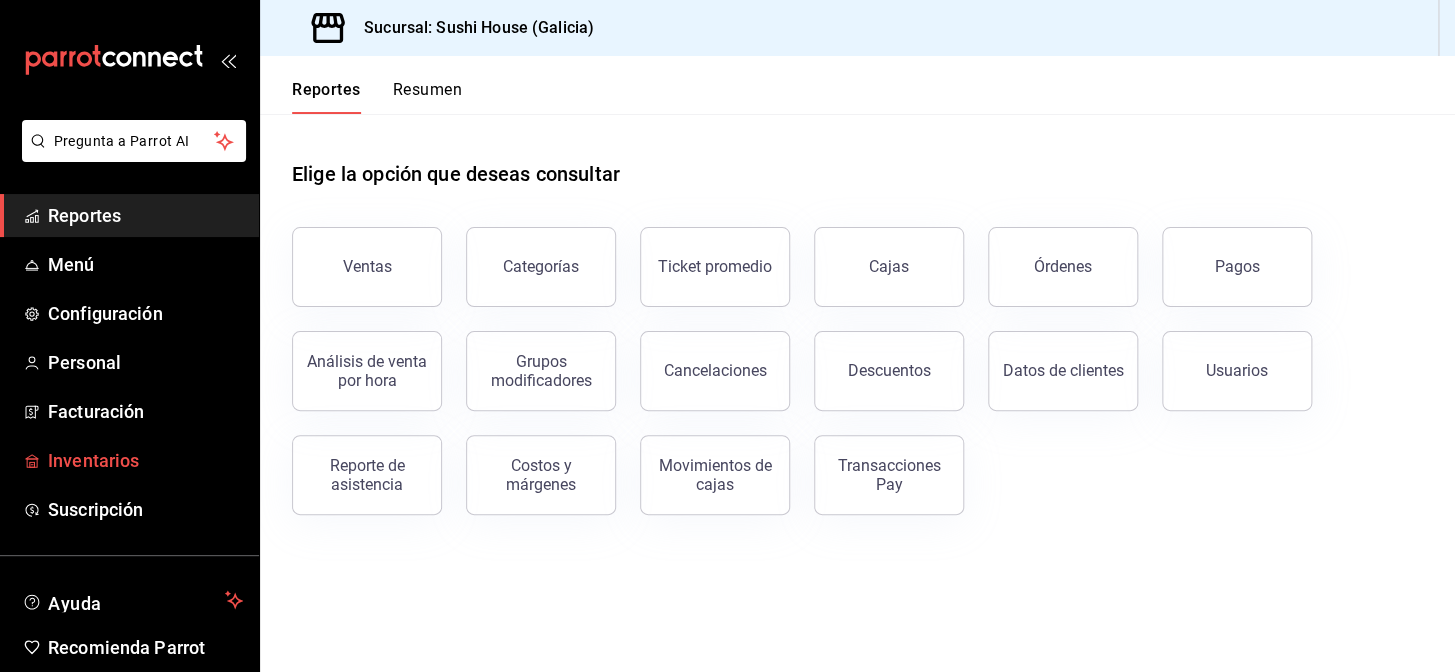 click on "Inventarios" at bounding box center [145, 460] 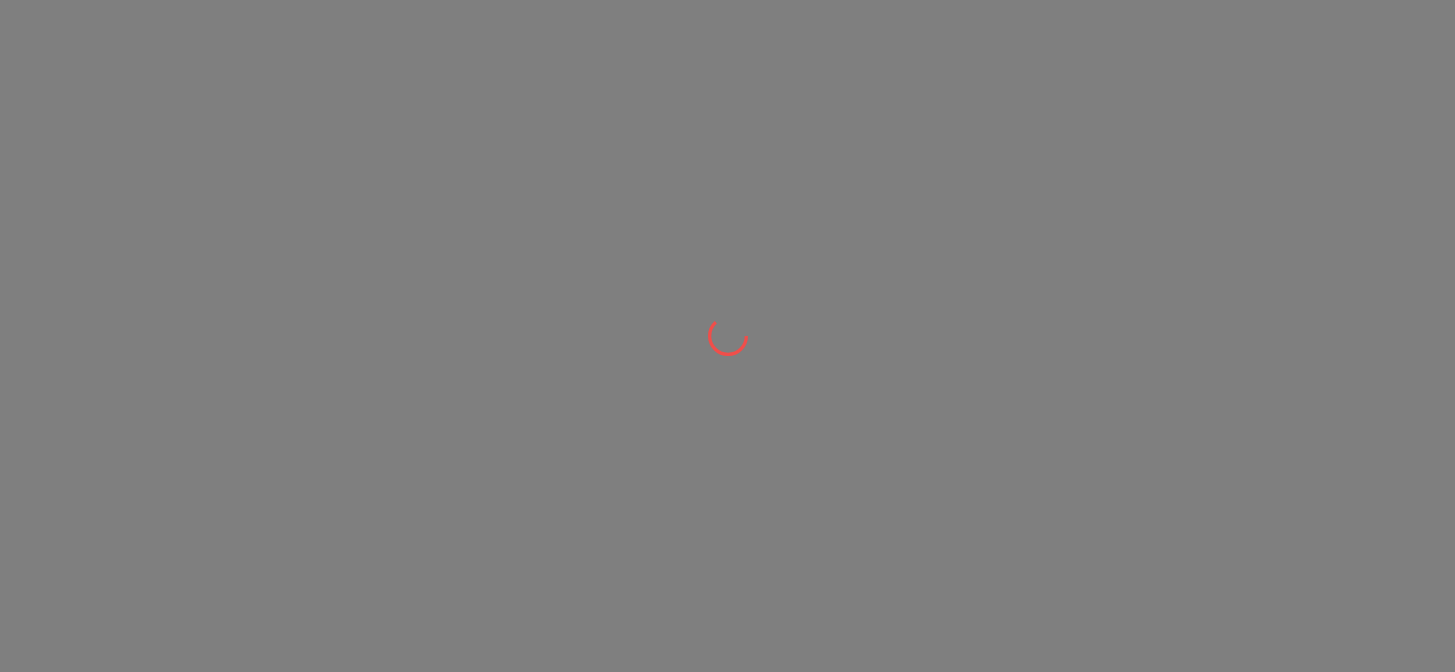 scroll, scrollTop: 0, scrollLeft: 0, axis: both 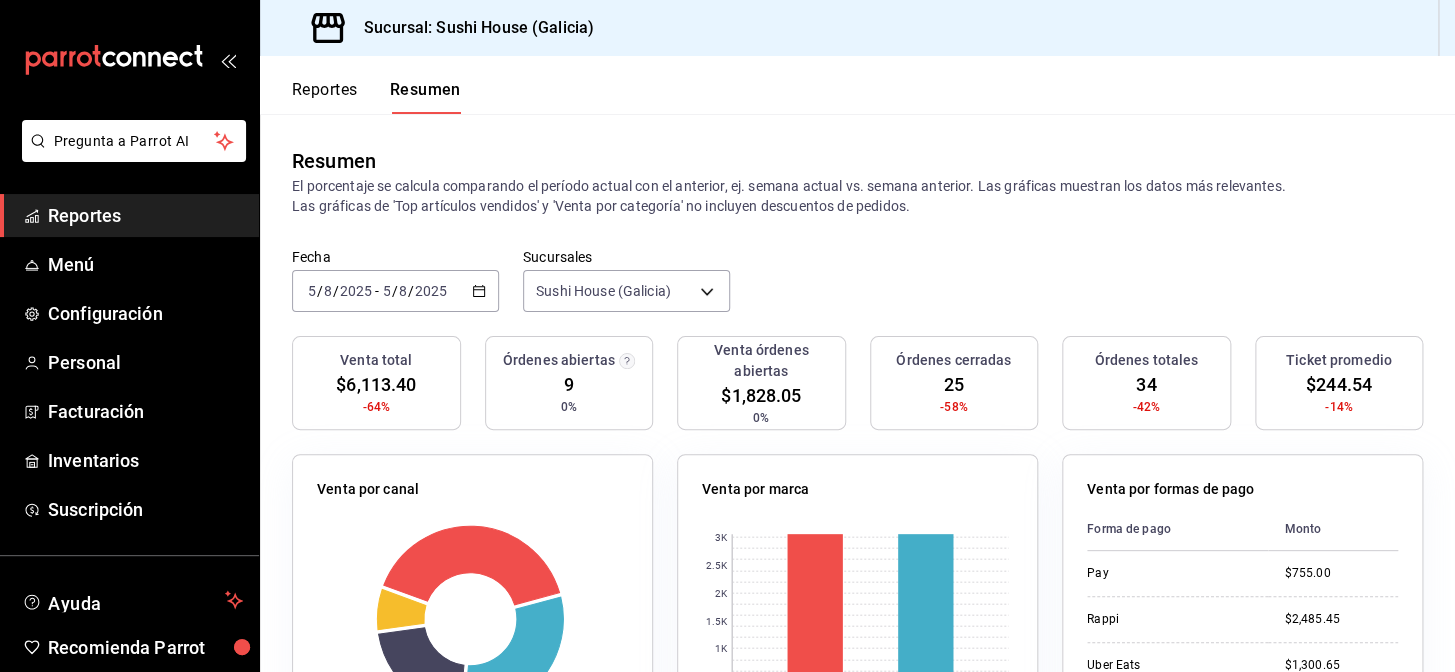 click on "Reportes" at bounding box center [325, 97] 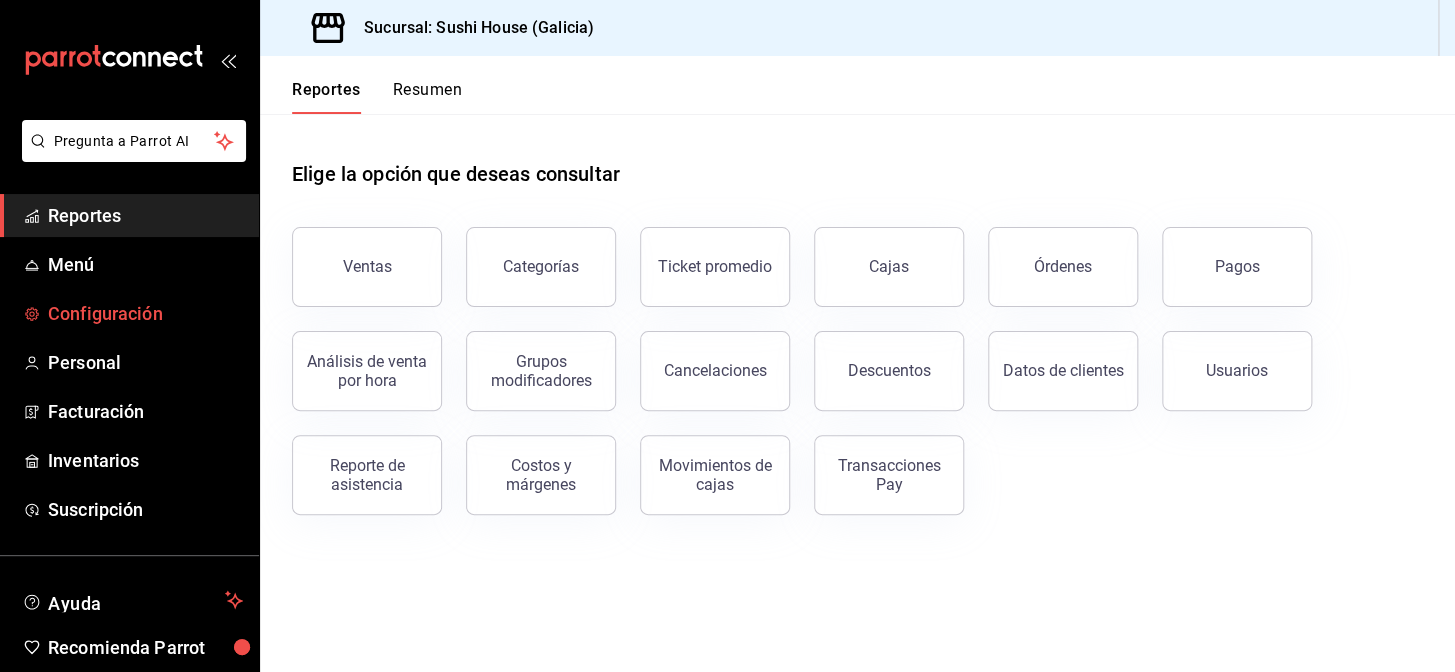 click on "Configuración" at bounding box center [145, 313] 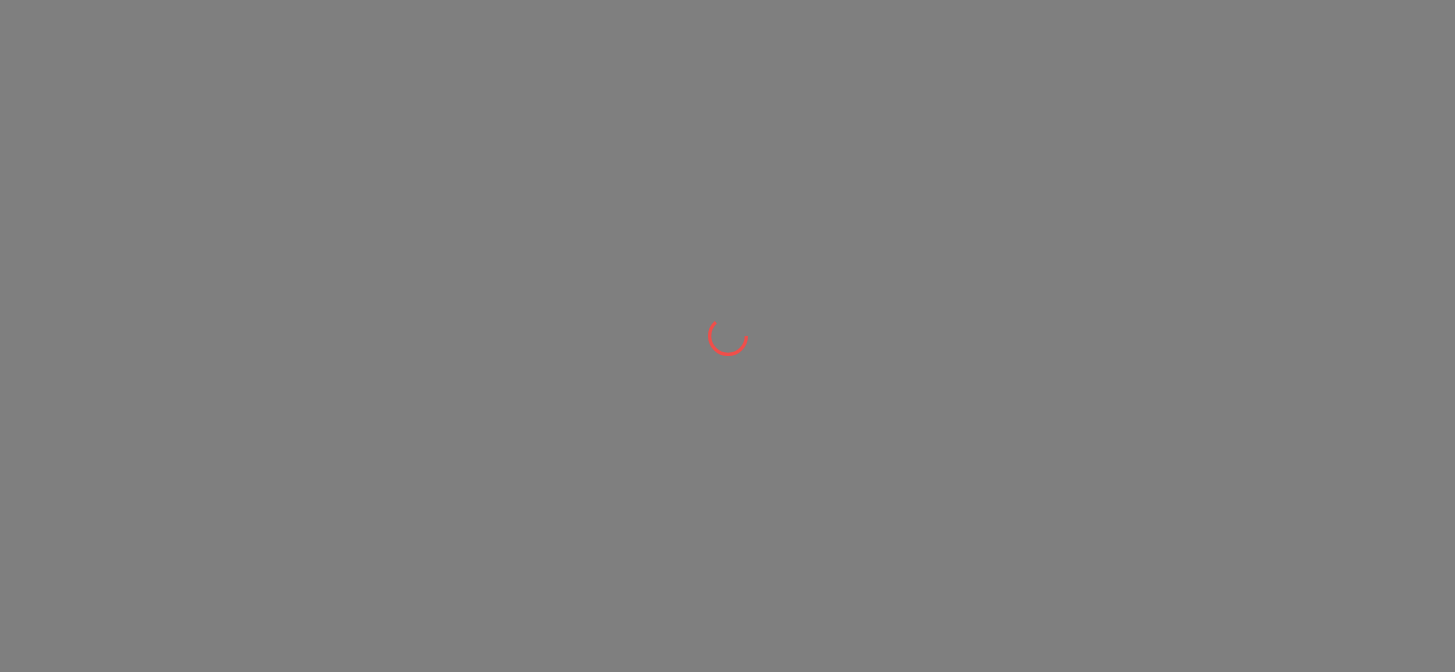 scroll, scrollTop: 0, scrollLeft: 0, axis: both 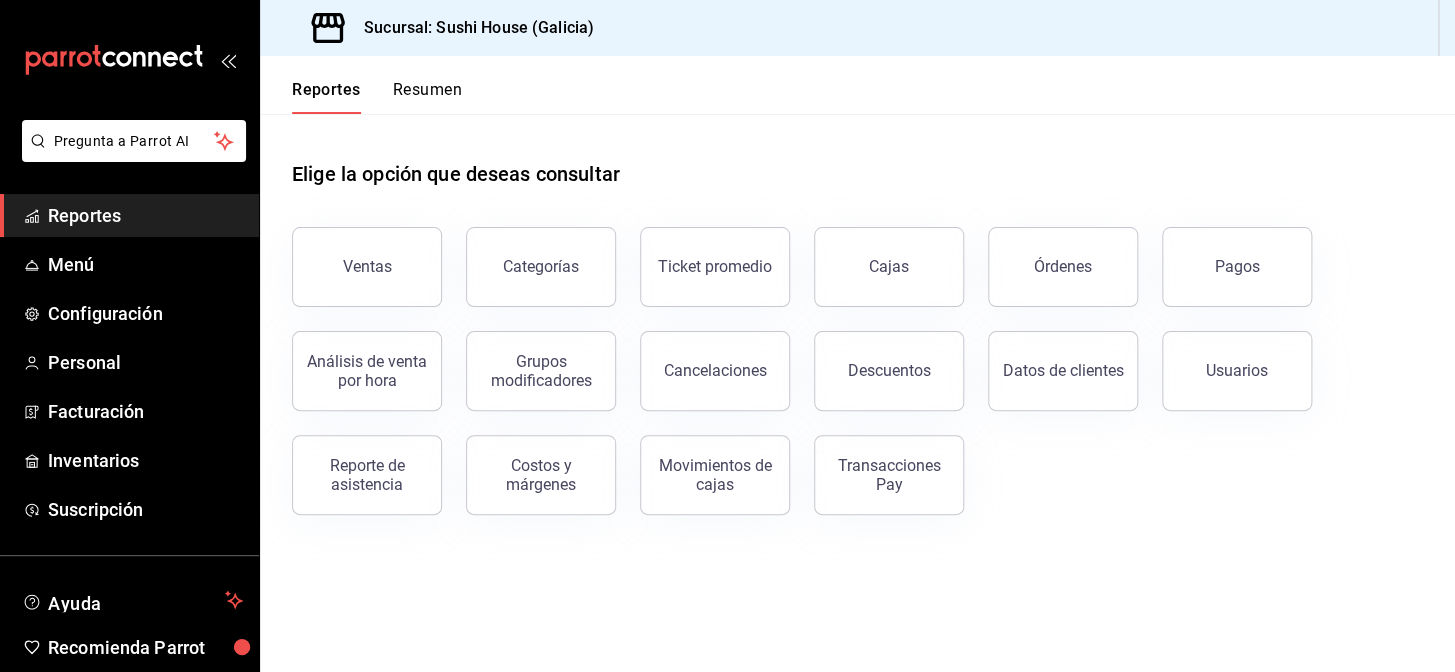 click on "Resumen" at bounding box center (427, 97) 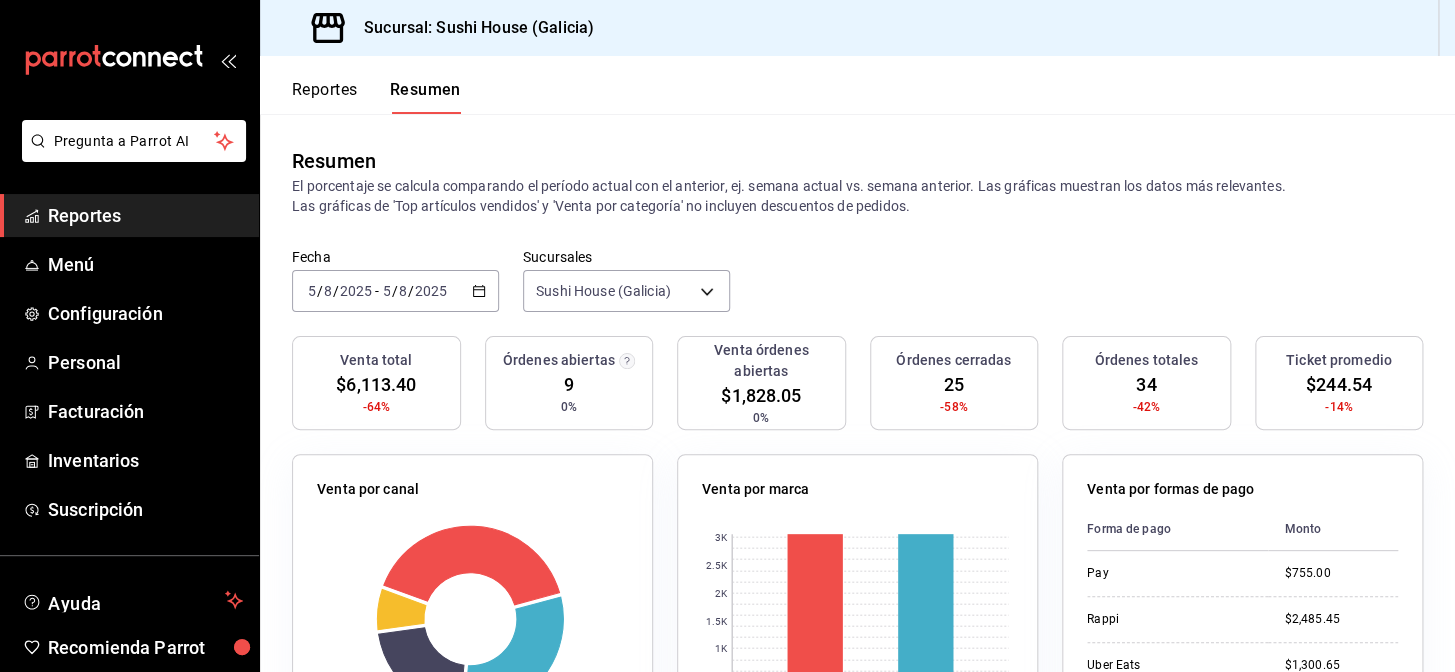 click on "Reportes" at bounding box center (325, 97) 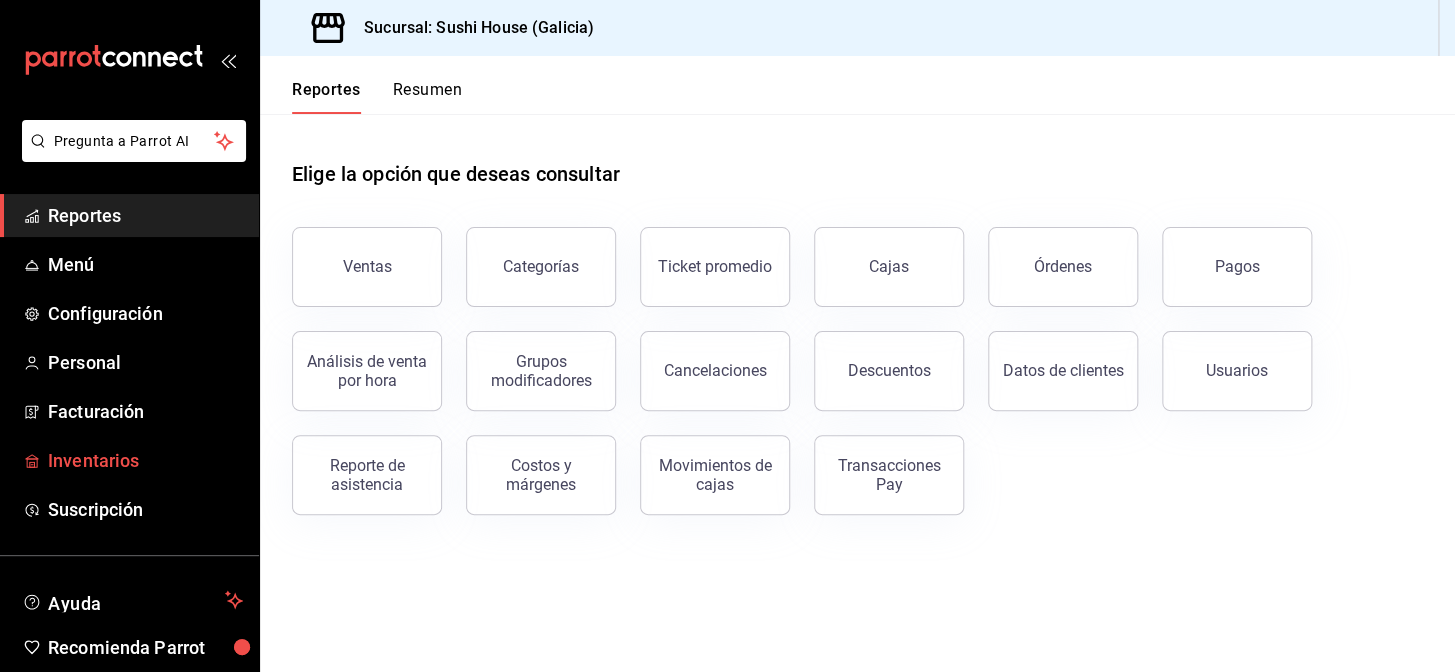 click on "Inventarios" at bounding box center (145, 460) 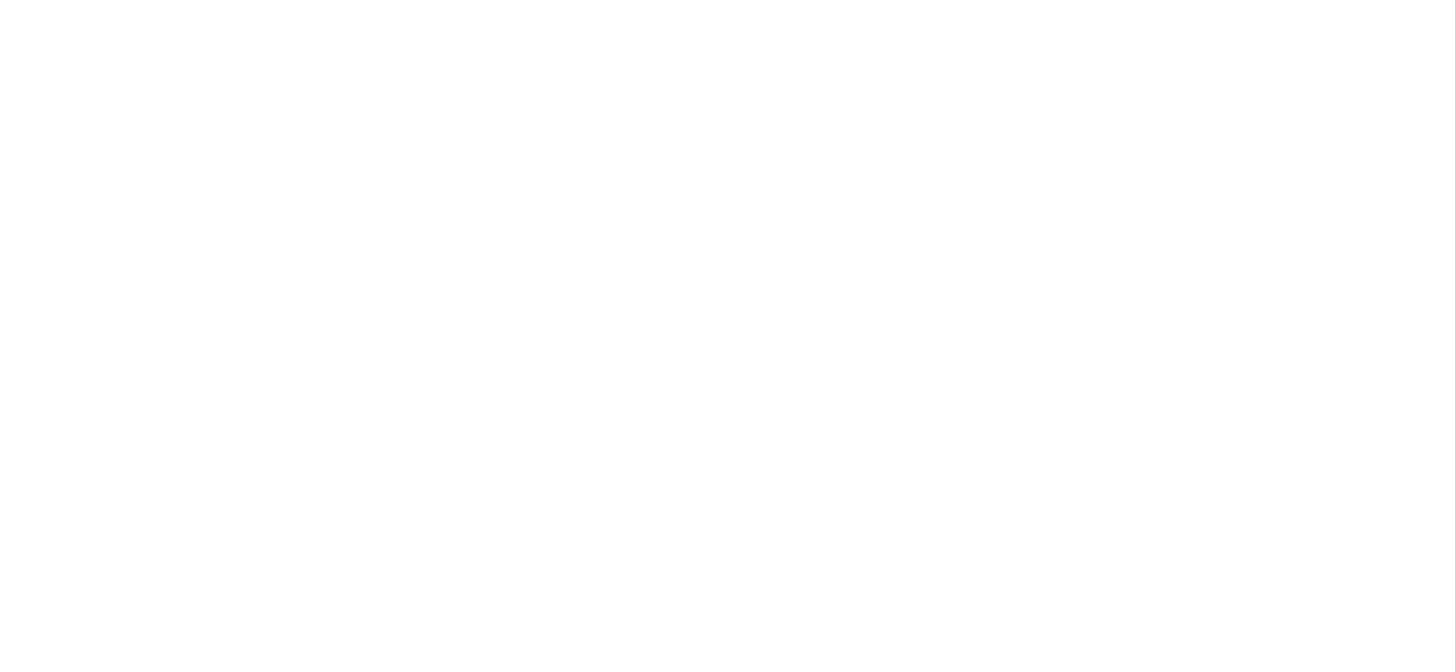 scroll, scrollTop: 0, scrollLeft: 0, axis: both 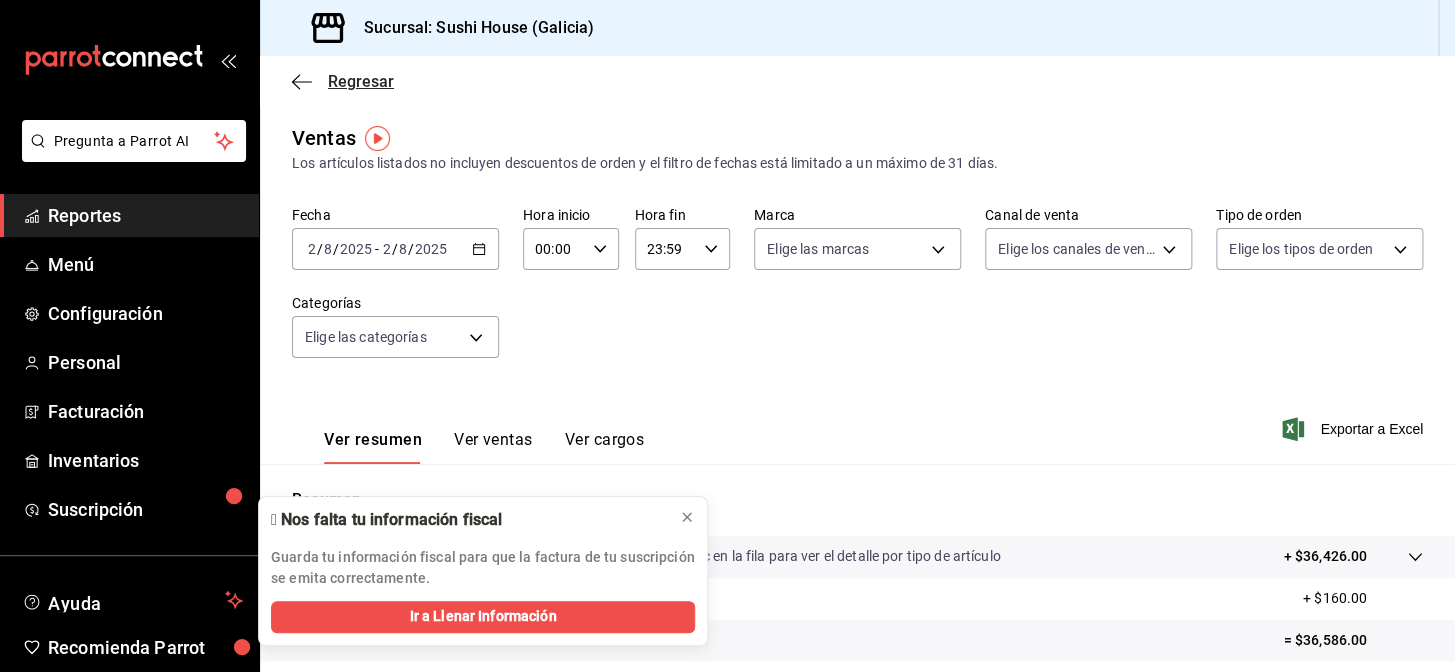 click 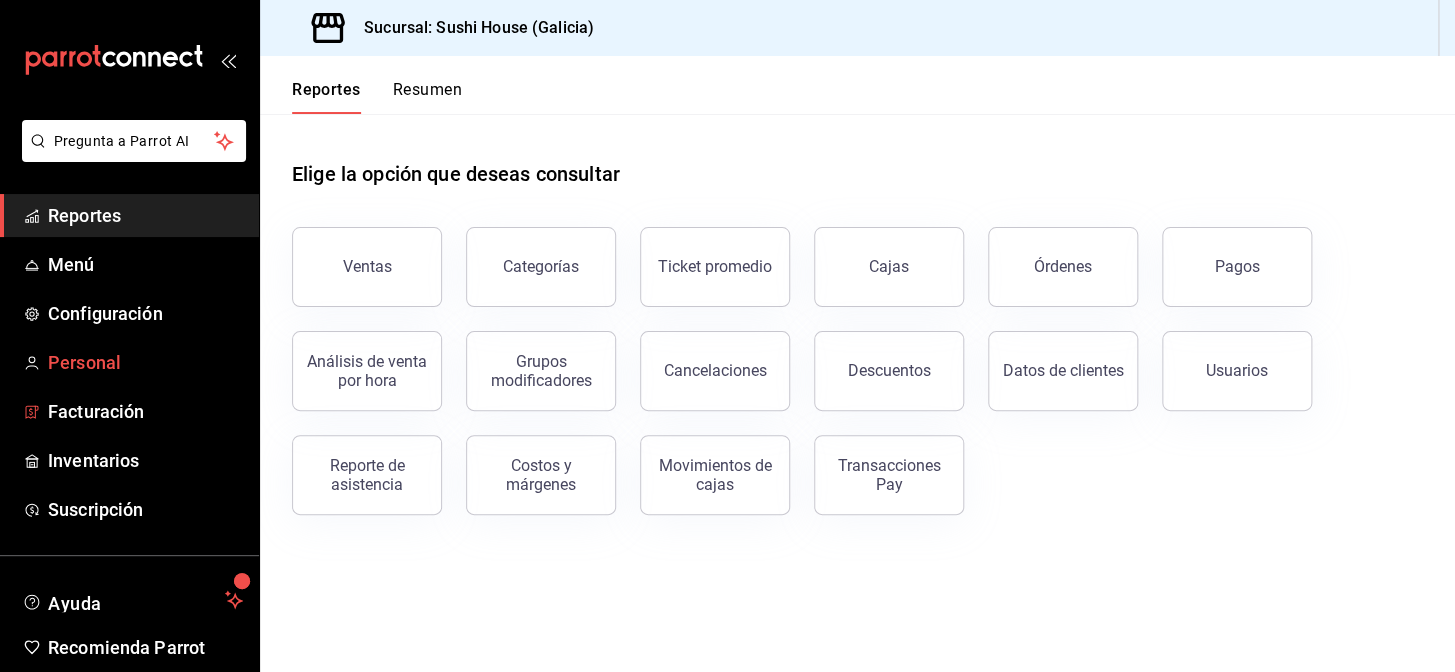 scroll, scrollTop: 82, scrollLeft: 0, axis: vertical 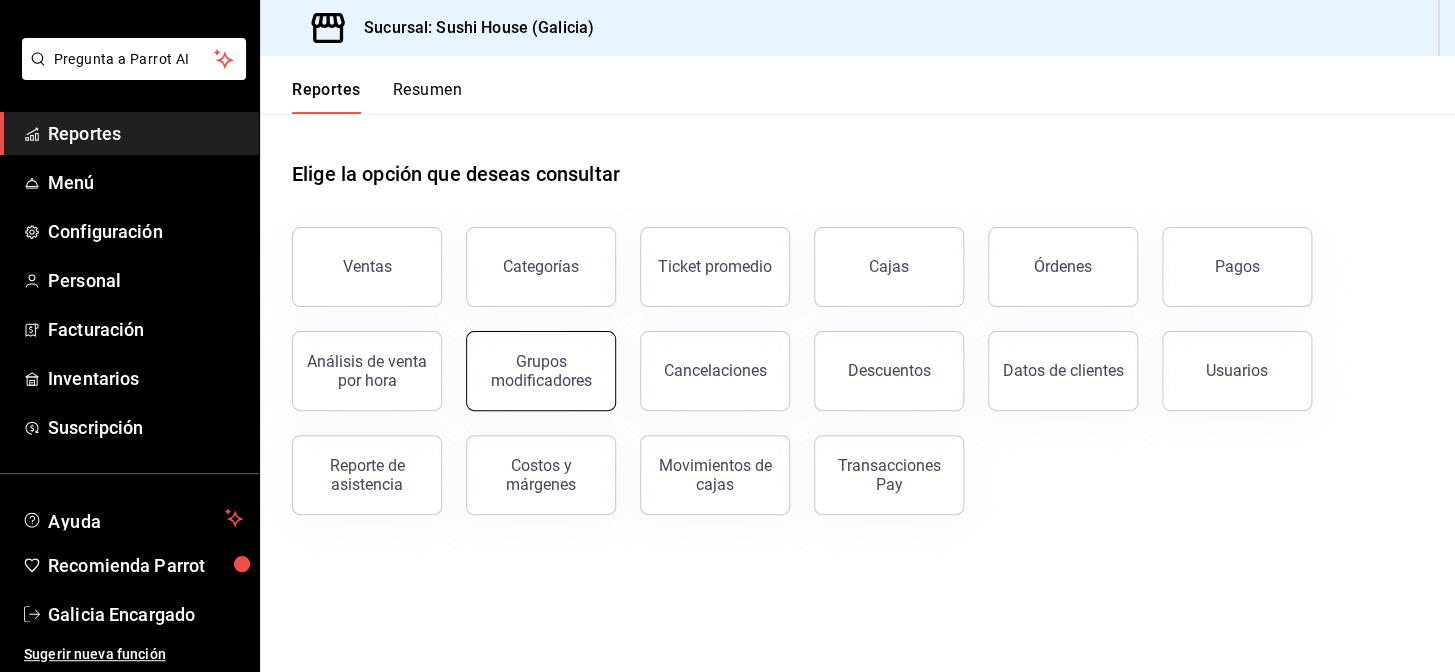 click on "Grupos modificadores" at bounding box center [541, 371] 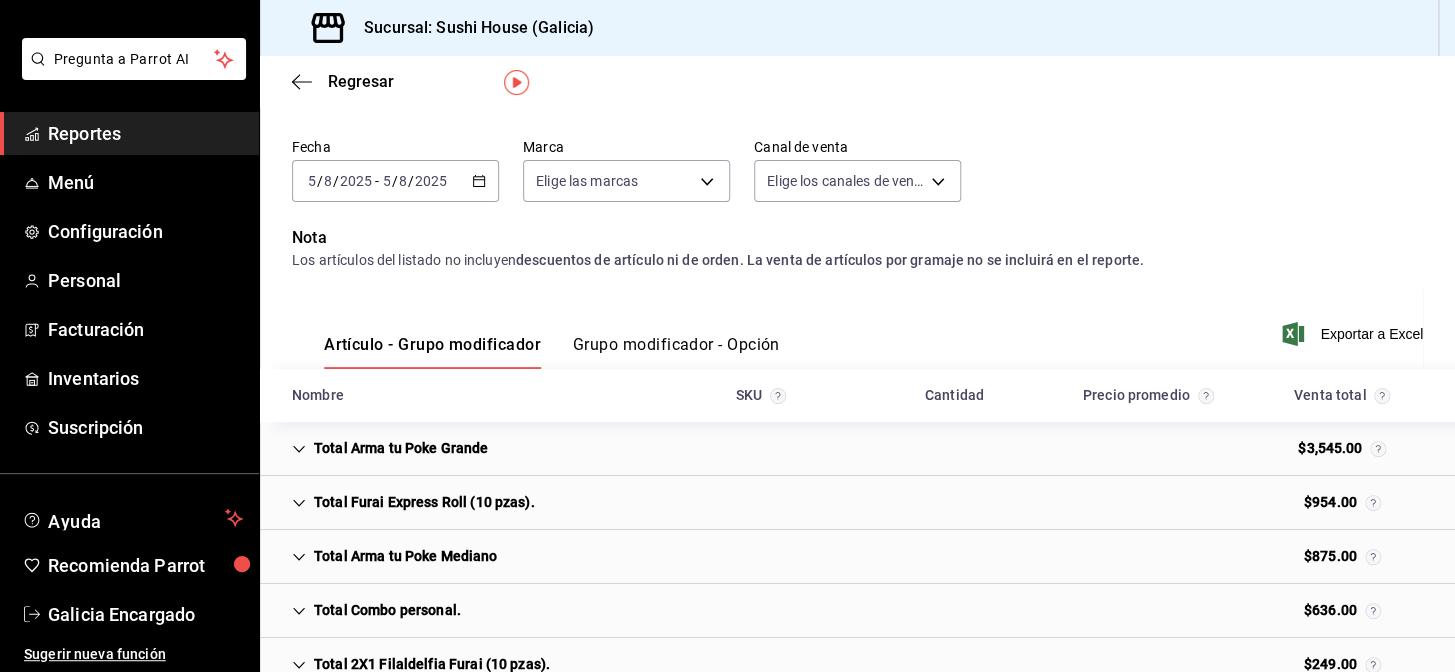 scroll, scrollTop: 0, scrollLeft: 0, axis: both 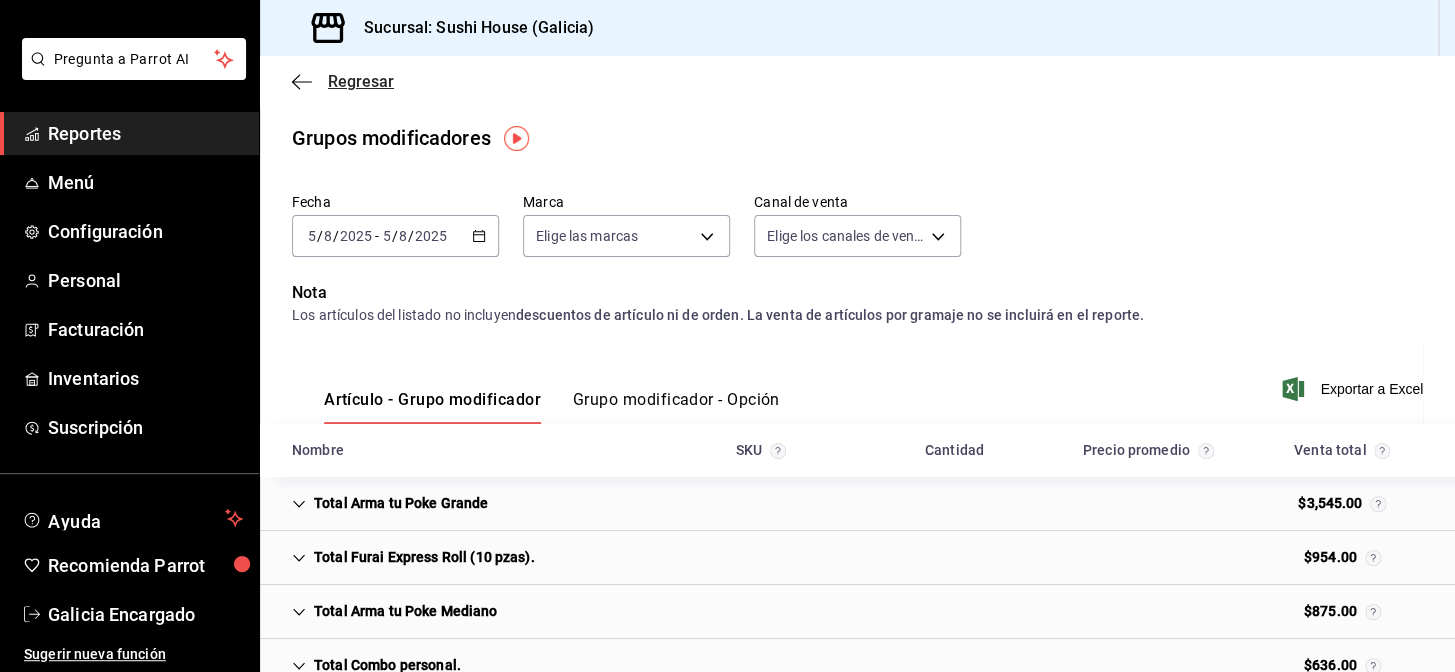 click 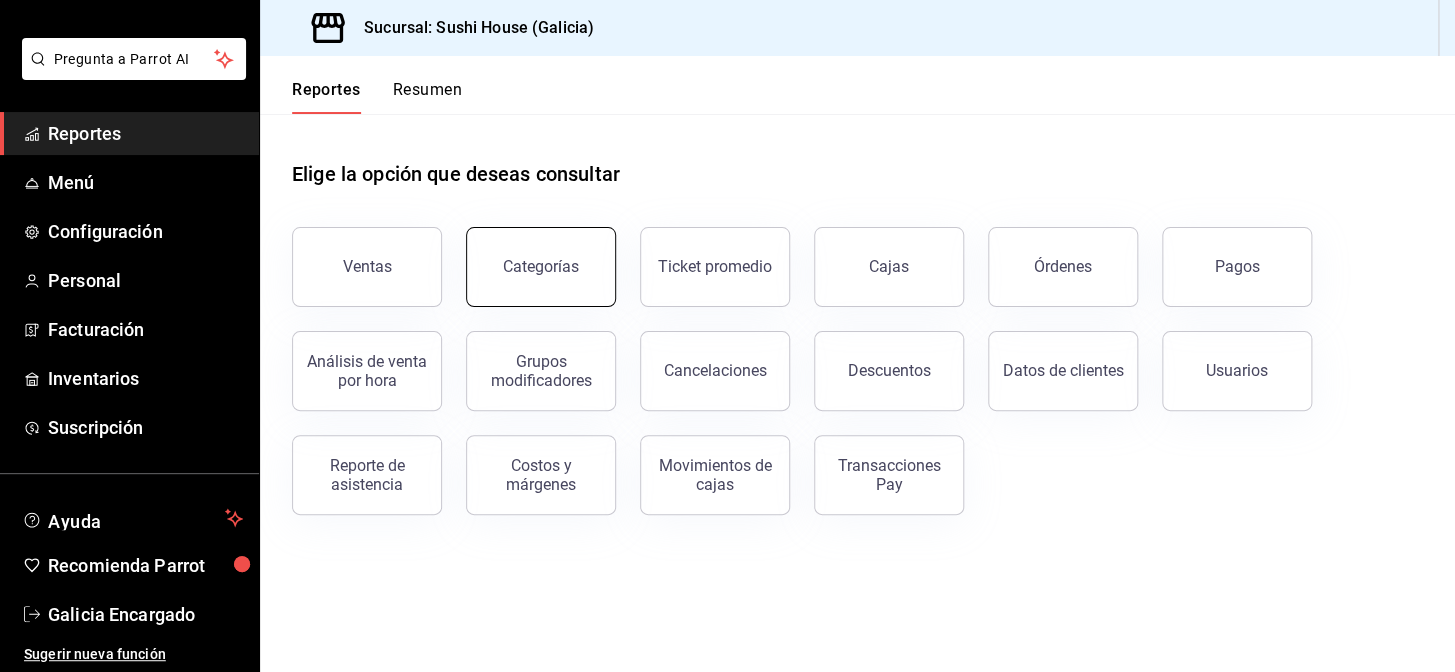 click on "Categorías" at bounding box center [541, 267] 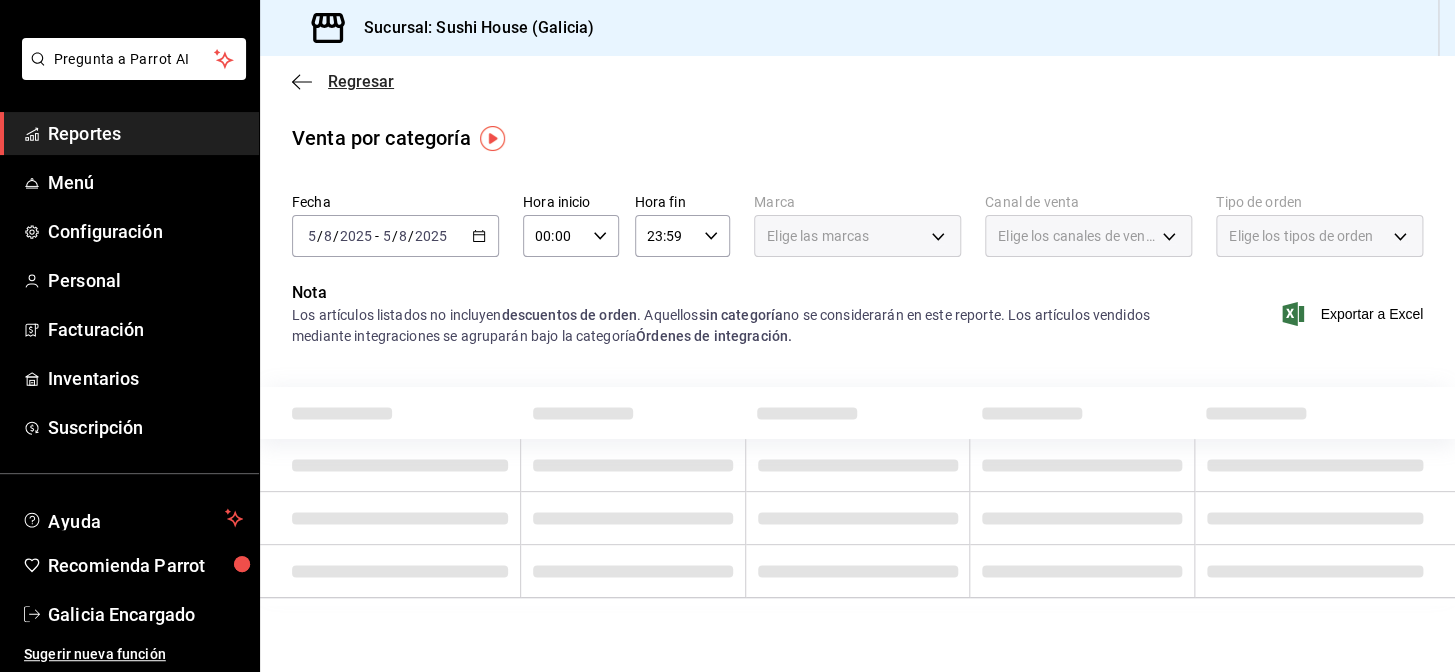 click 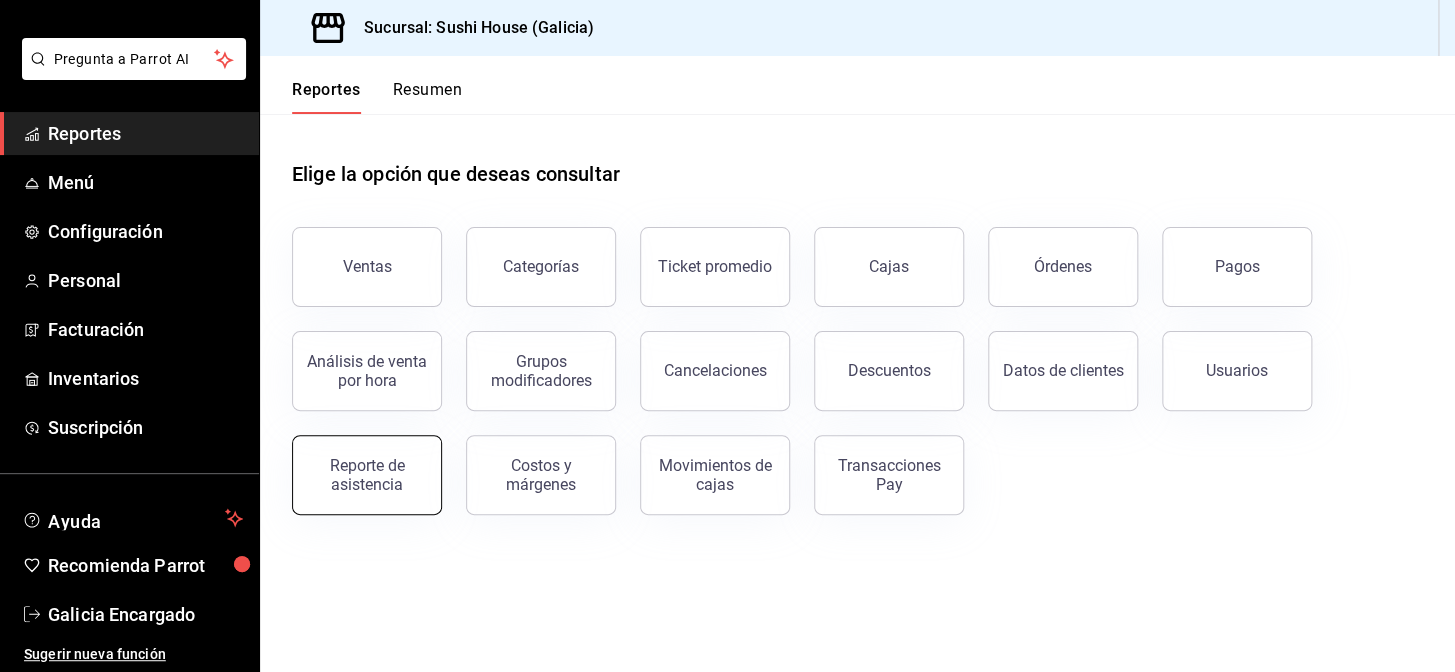 click on "Reporte de asistencia" at bounding box center [367, 475] 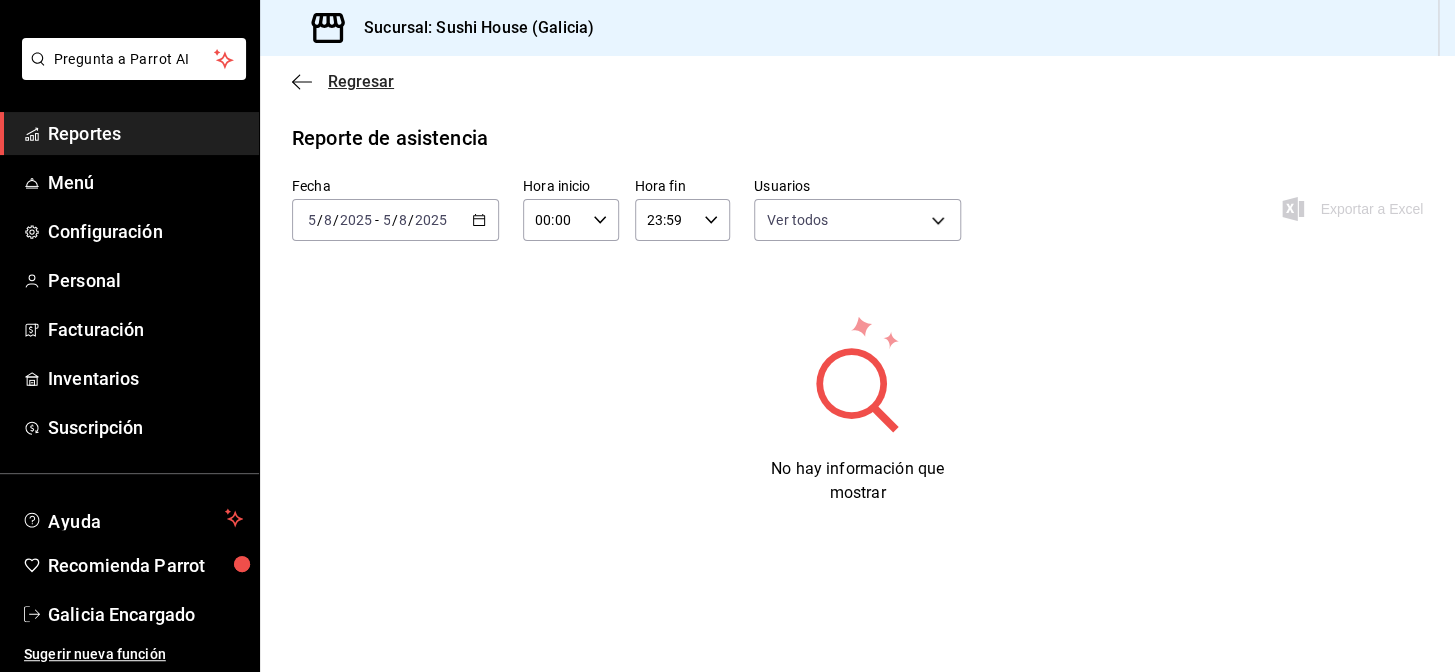 click 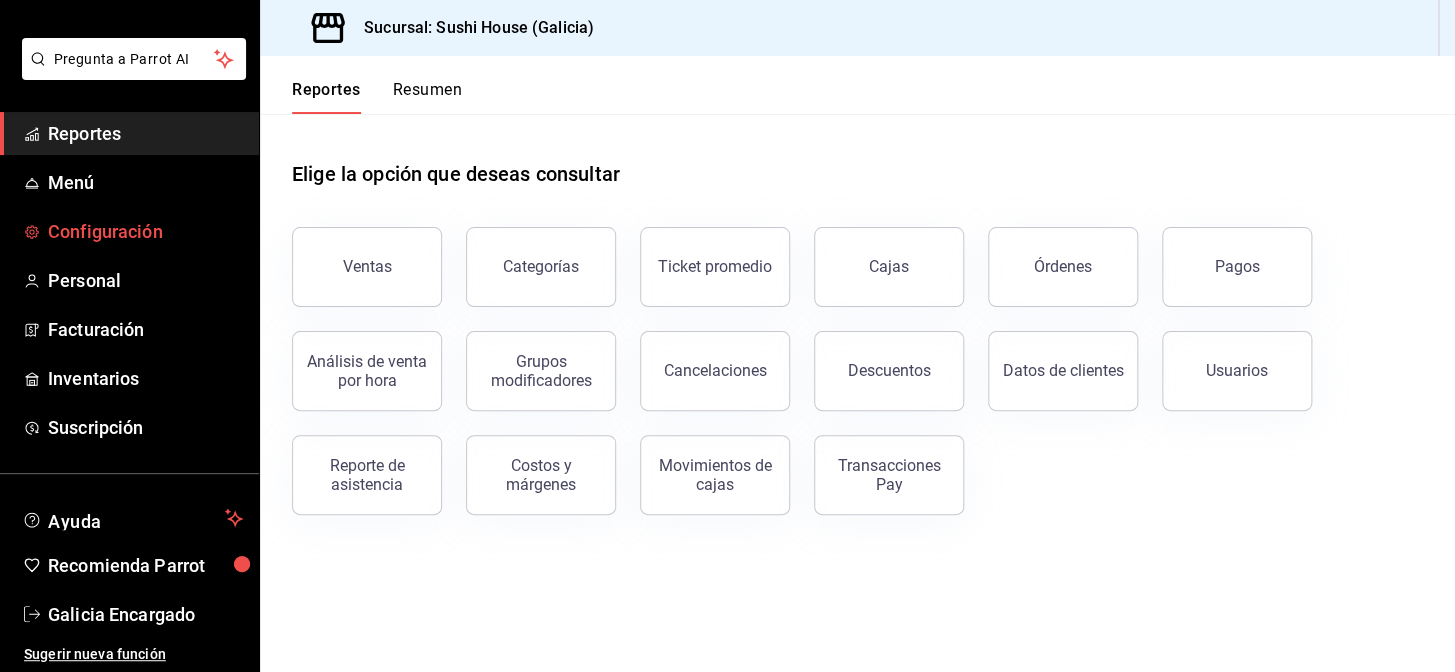 click on "Configuración" at bounding box center [145, 231] 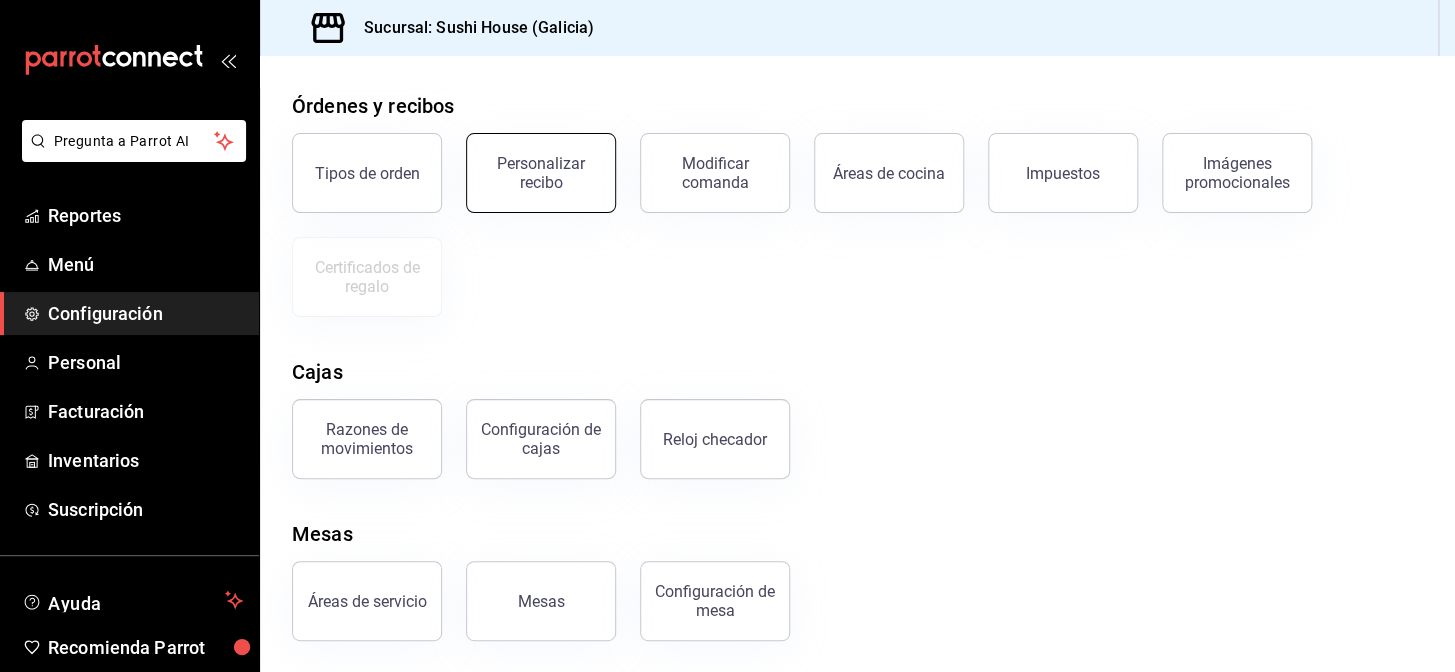scroll, scrollTop: 0, scrollLeft: 0, axis: both 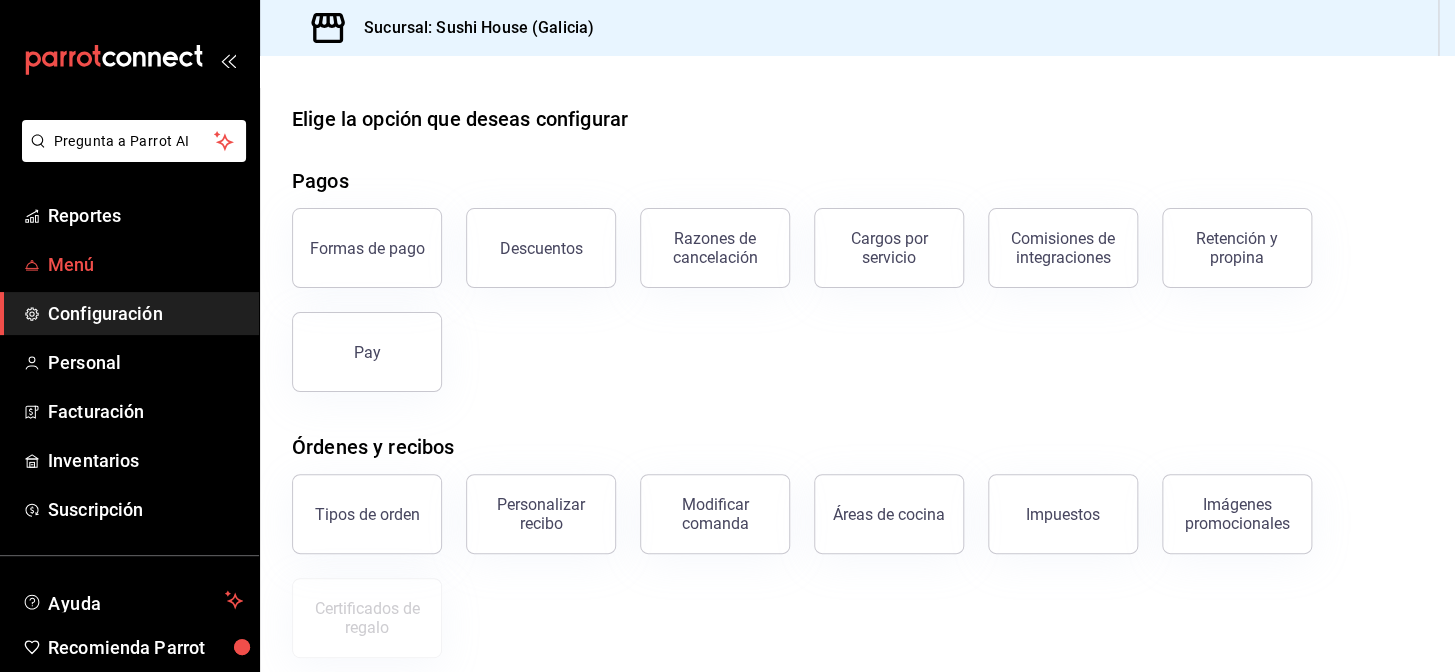 click on "Menú" at bounding box center (129, 264) 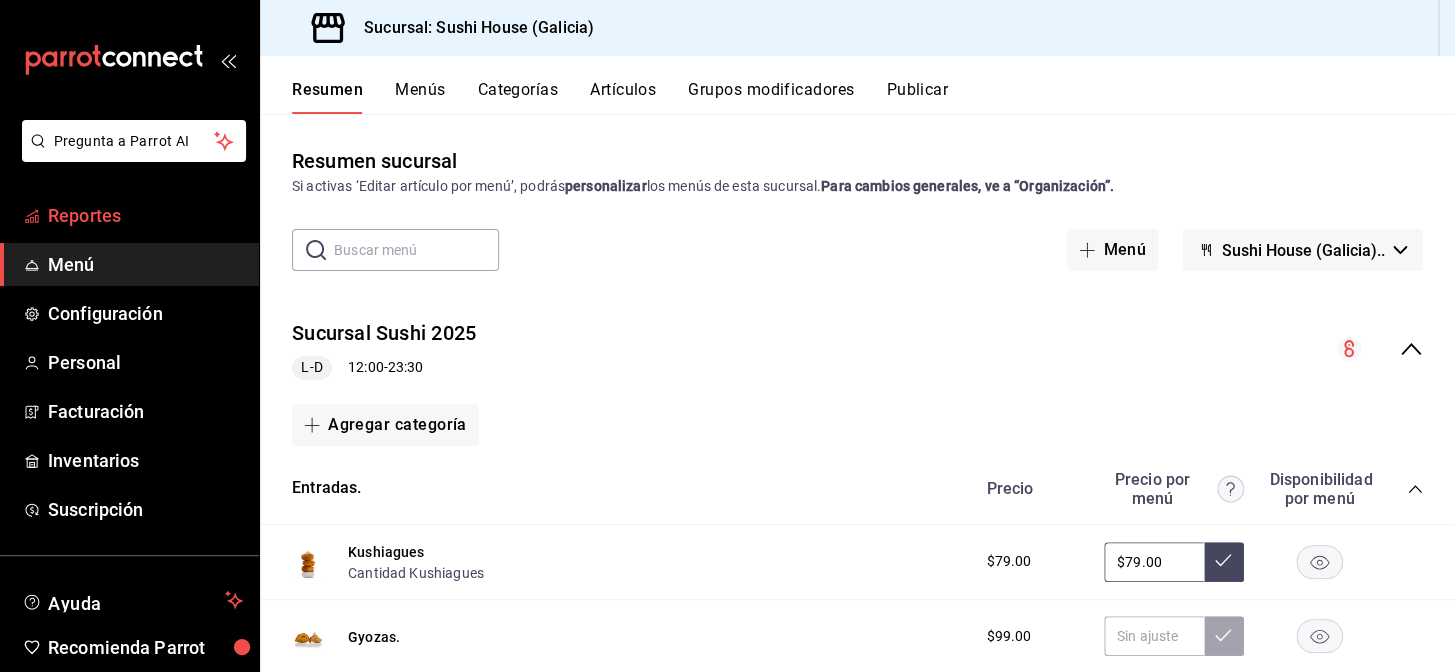 click on "Reportes" at bounding box center [145, 215] 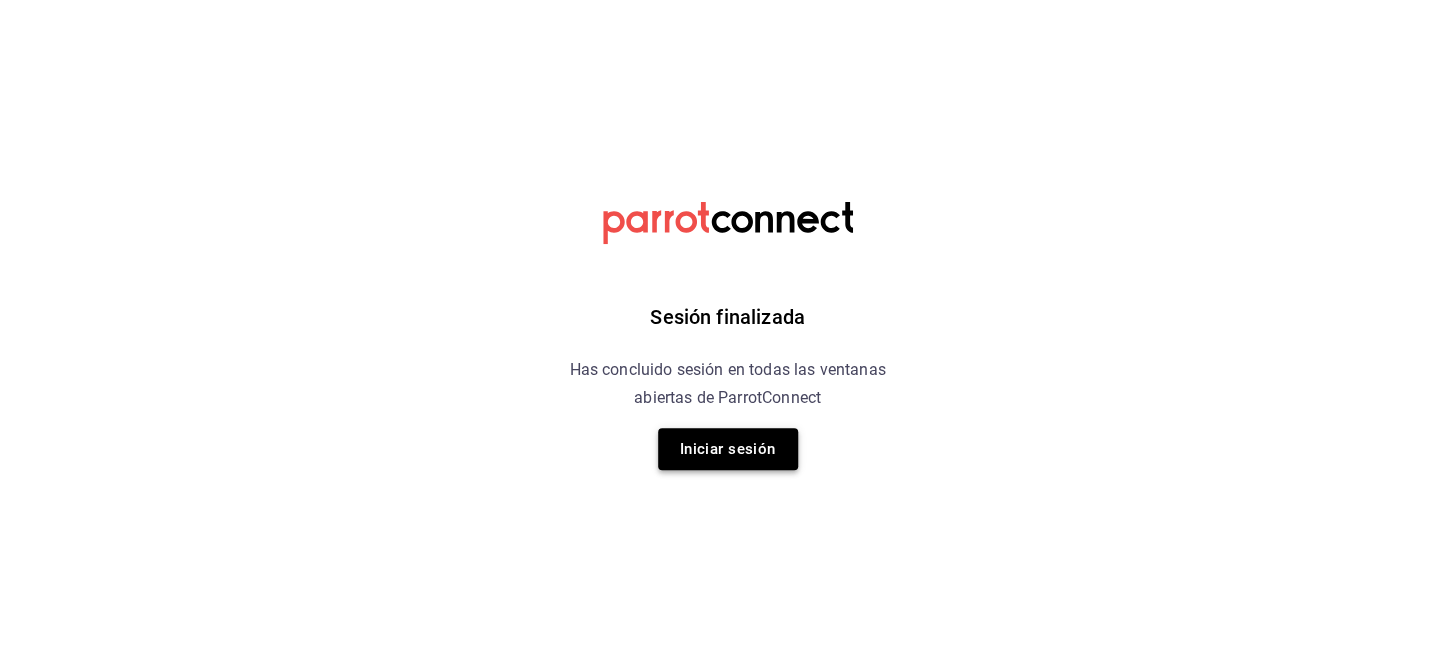 drag, startPoint x: 724, startPoint y: 453, endPoint x: 733, endPoint y: 460, distance: 11.401754 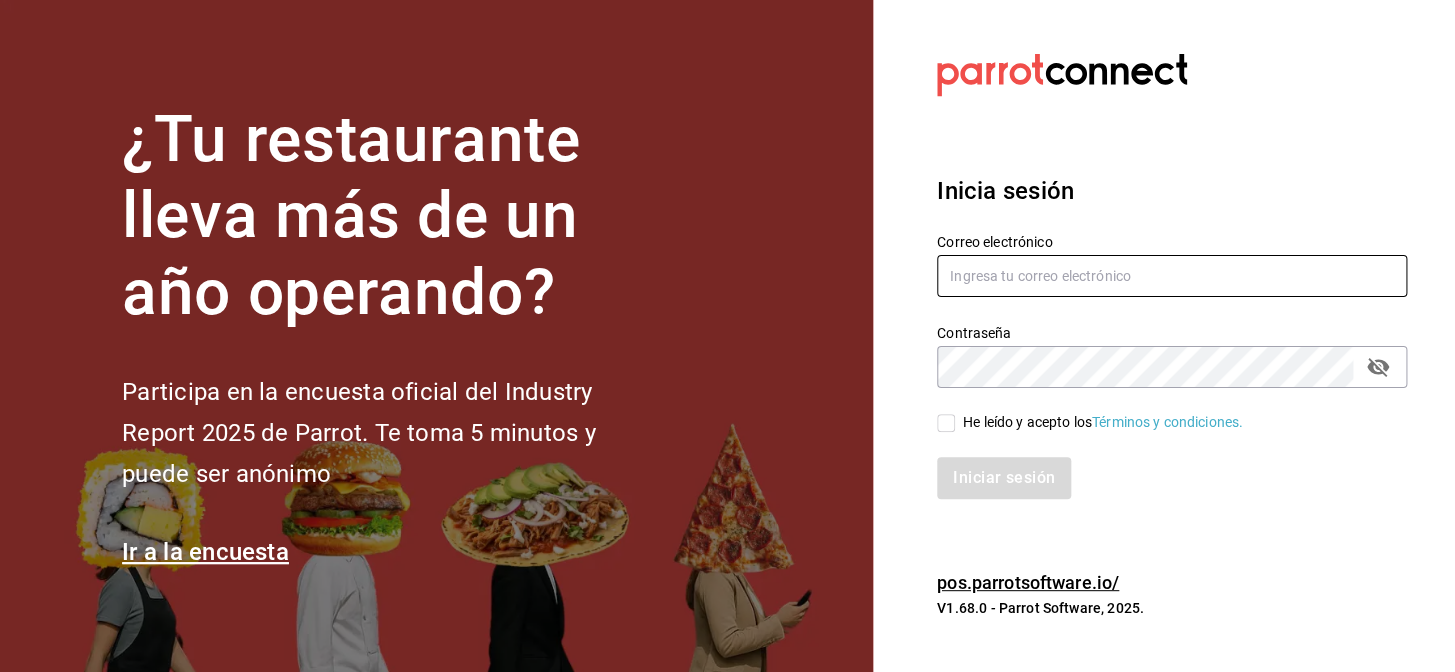 type on "nuevagalicia.sushiexpress@gmail.com" 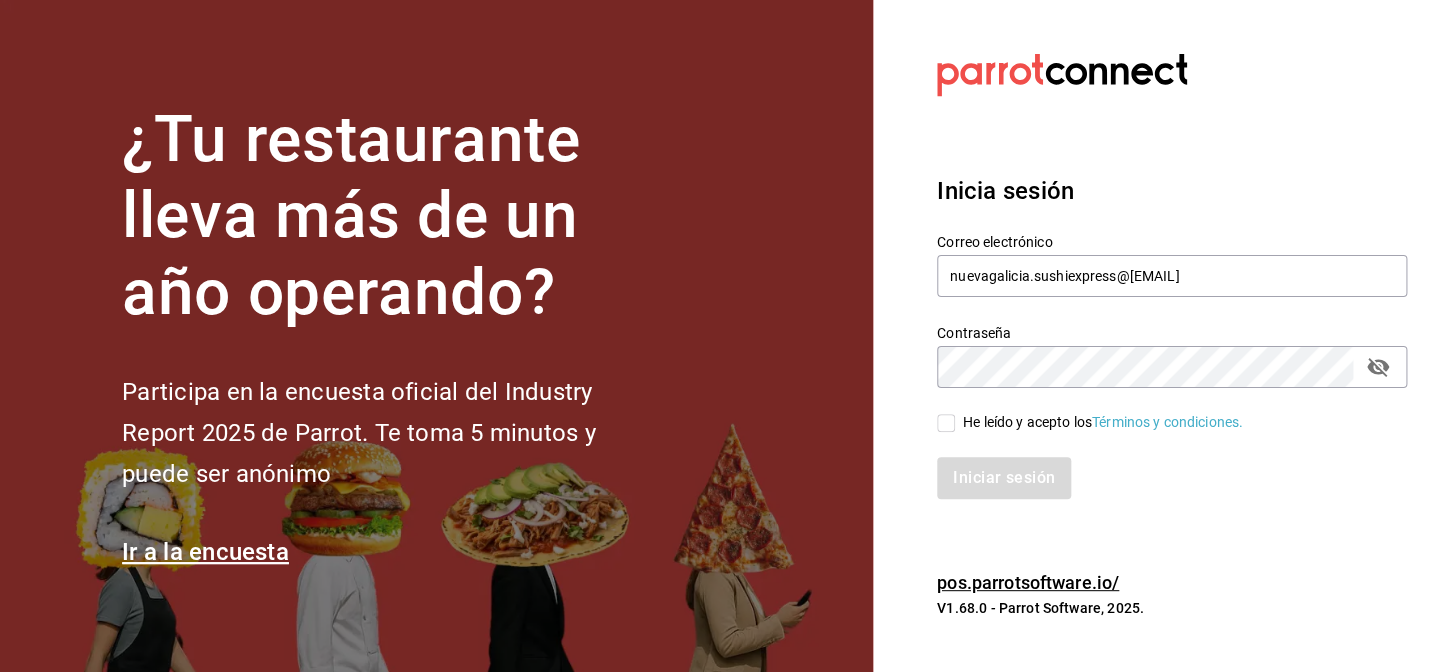 click on "He leído y acepto los  Términos y condiciones." at bounding box center [946, 423] 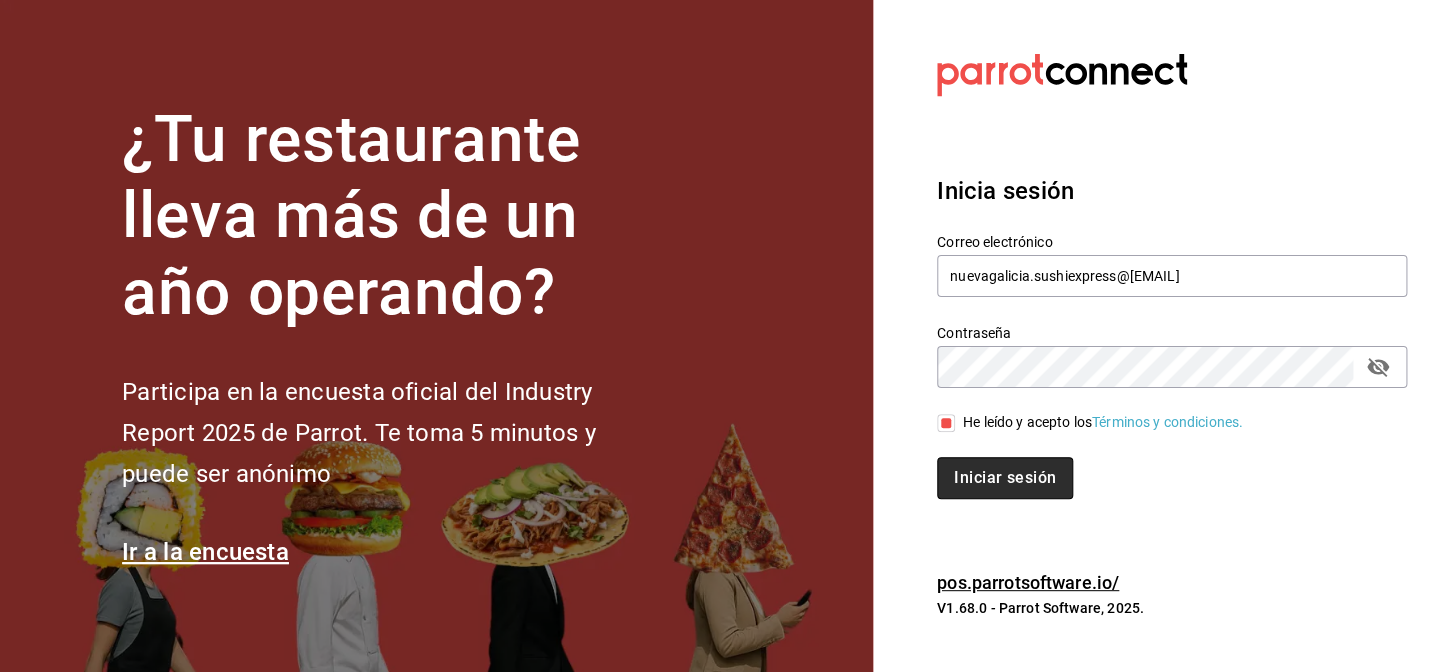 click on "Iniciar sesión" at bounding box center [1005, 478] 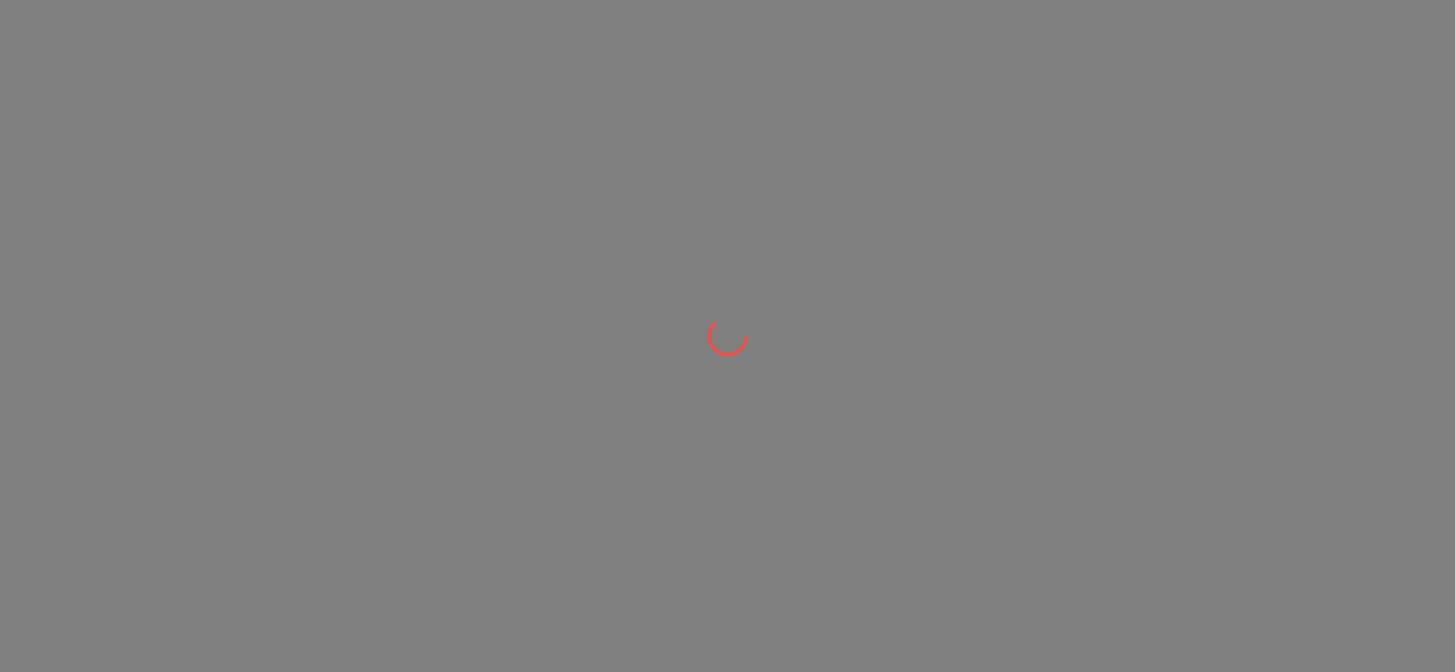 scroll, scrollTop: 0, scrollLeft: 0, axis: both 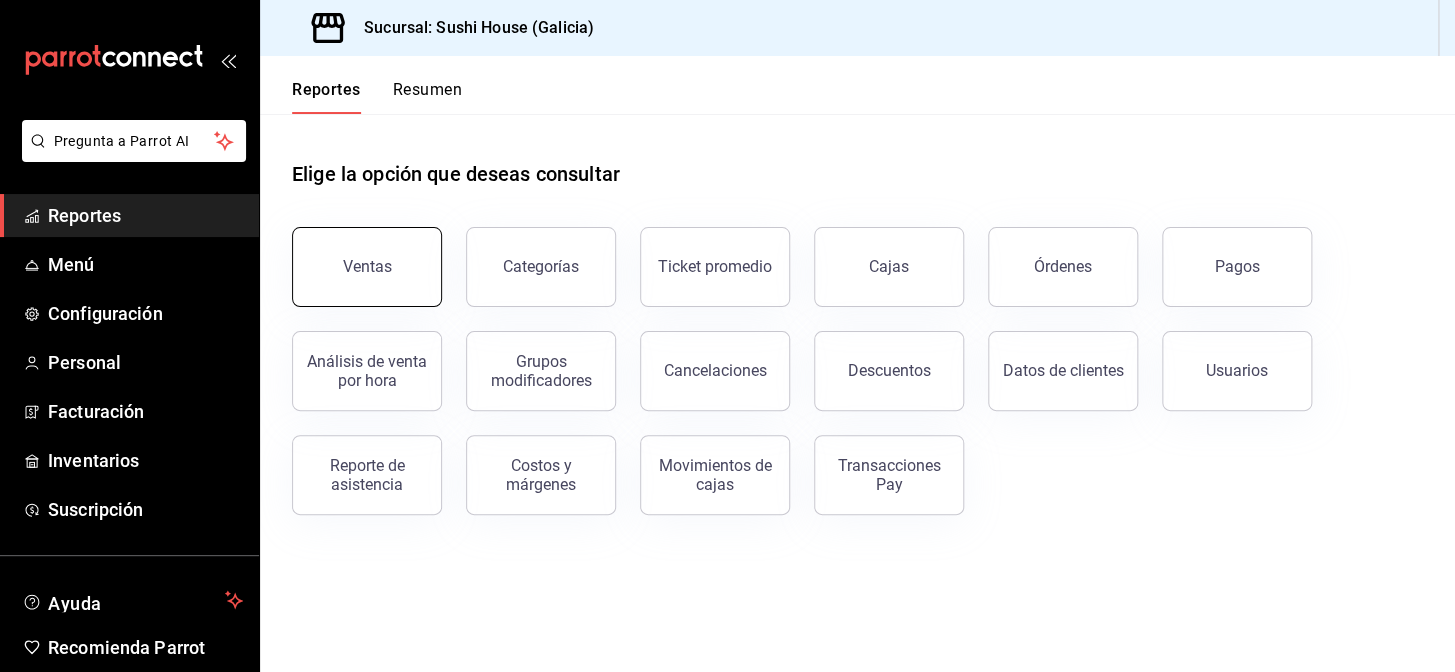 click on "Ventas" at bounding box center (367, 267) 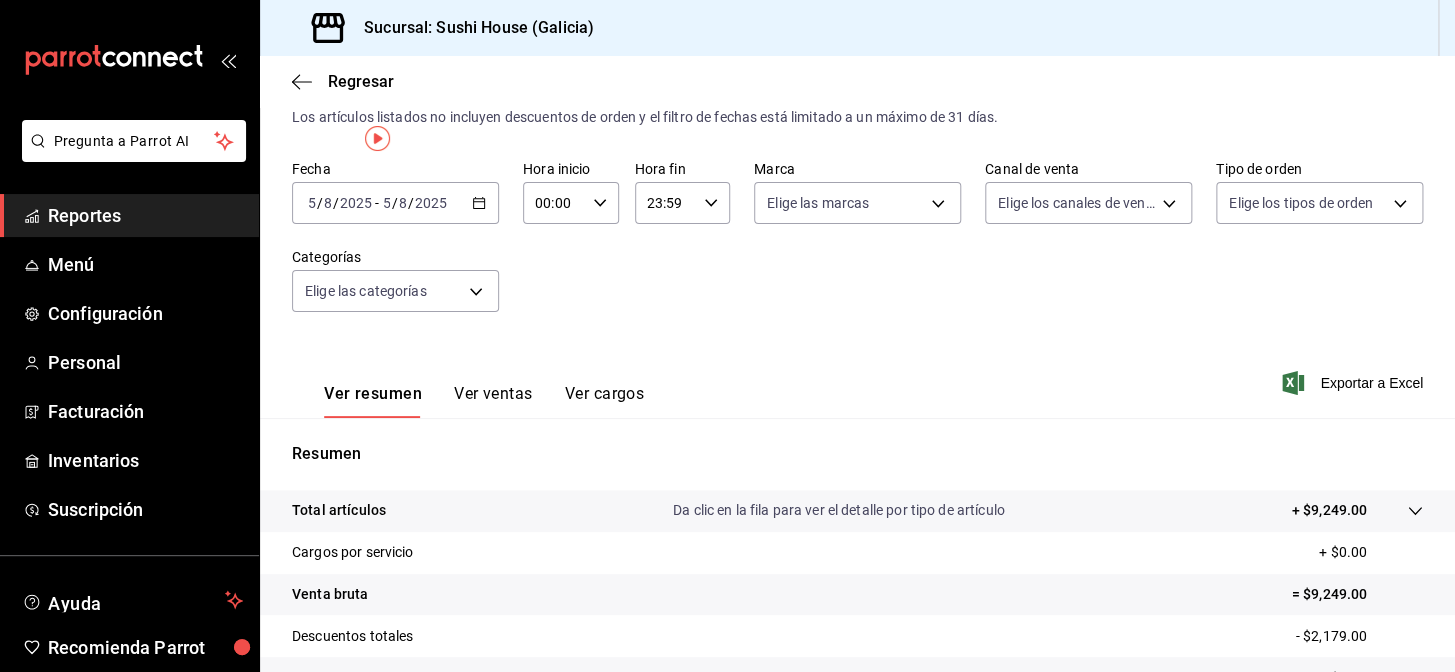 scroll, scrollTop: 0, scrollLeft: 0, axis: both 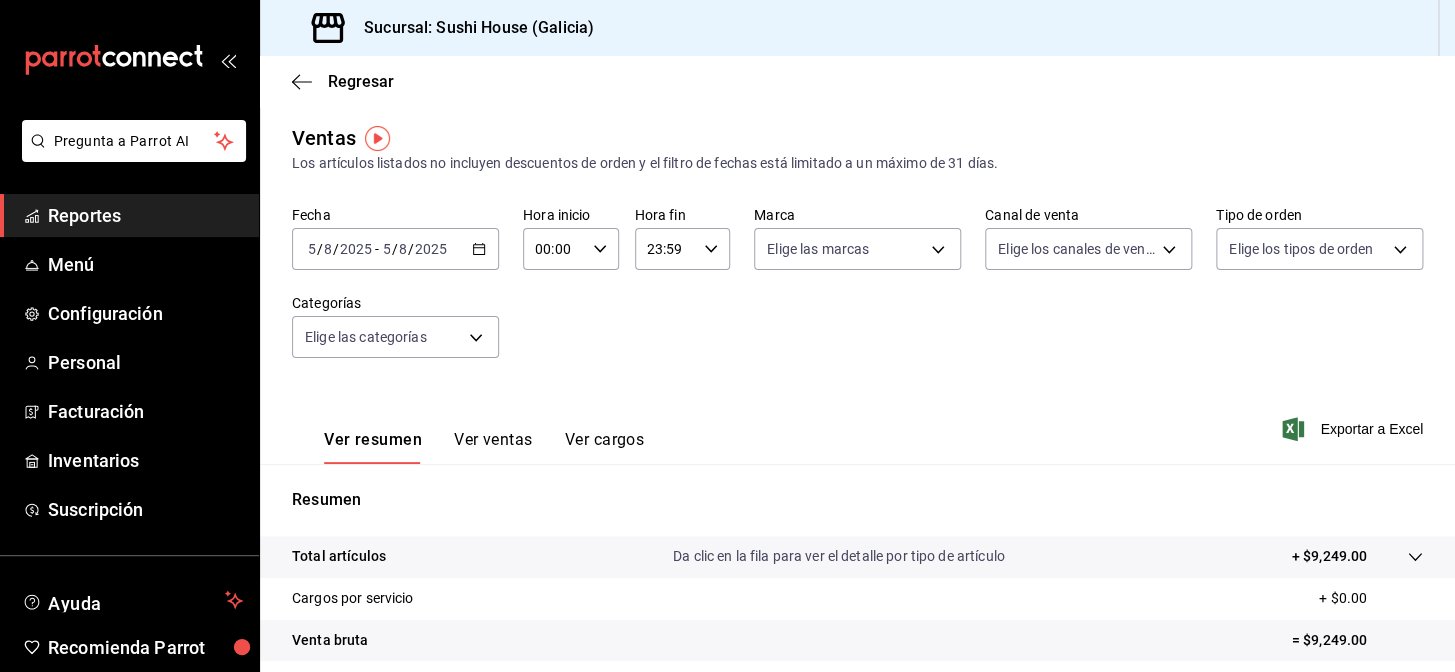 click on "Reportes" at bounding box center (145, 215) 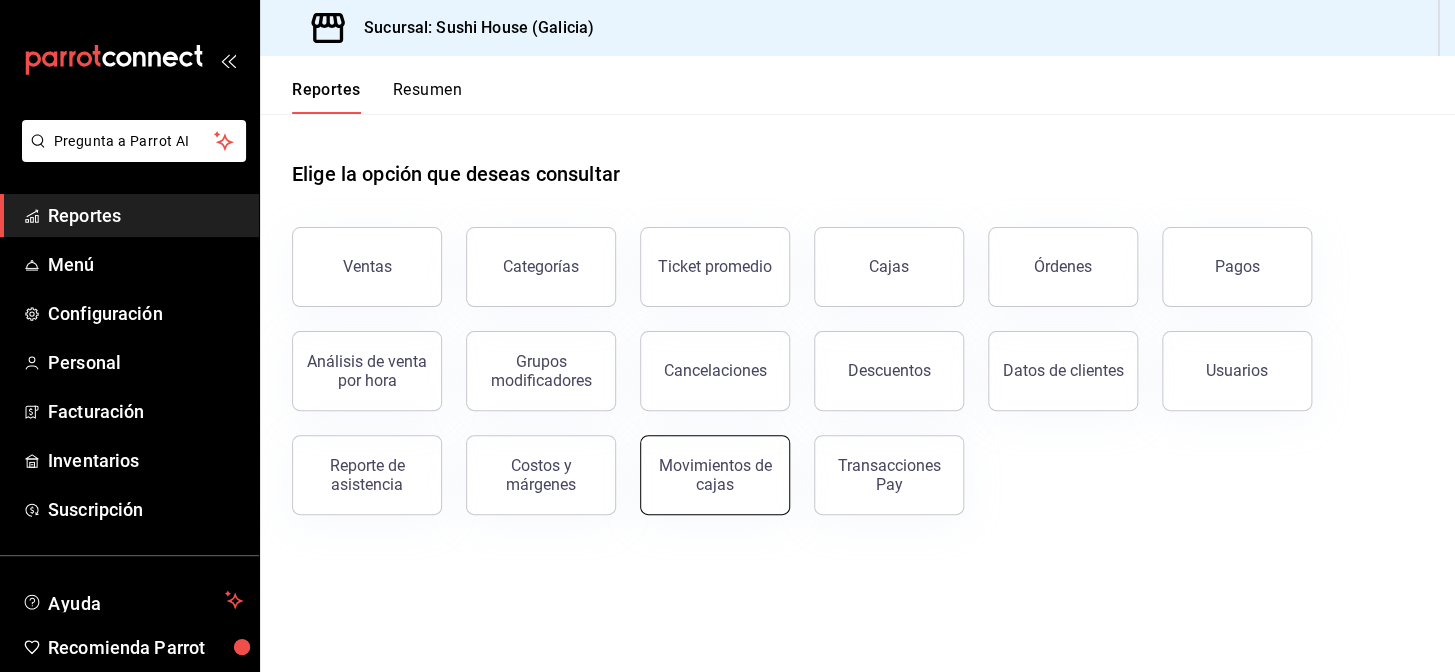 click on "Movimientos de cajas" at bounding box center (715, 475) 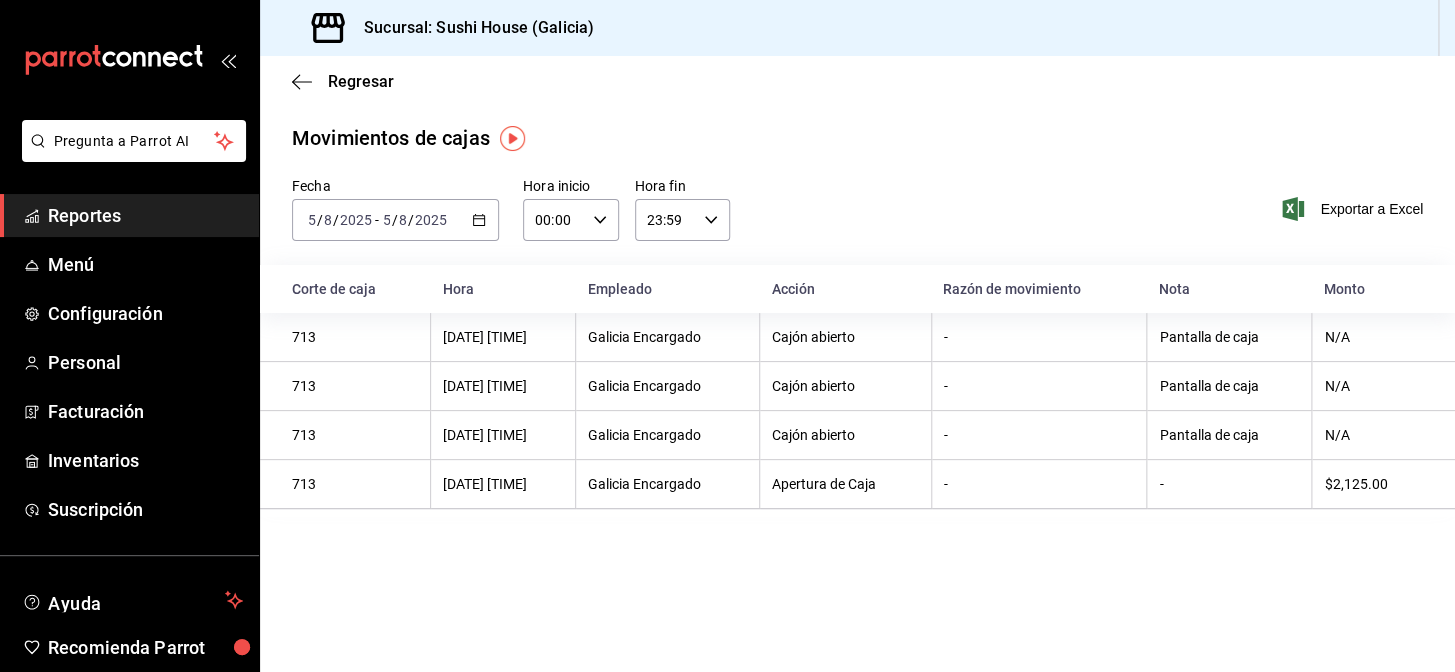 click on "Reportes" at bounding box center [145, 215] 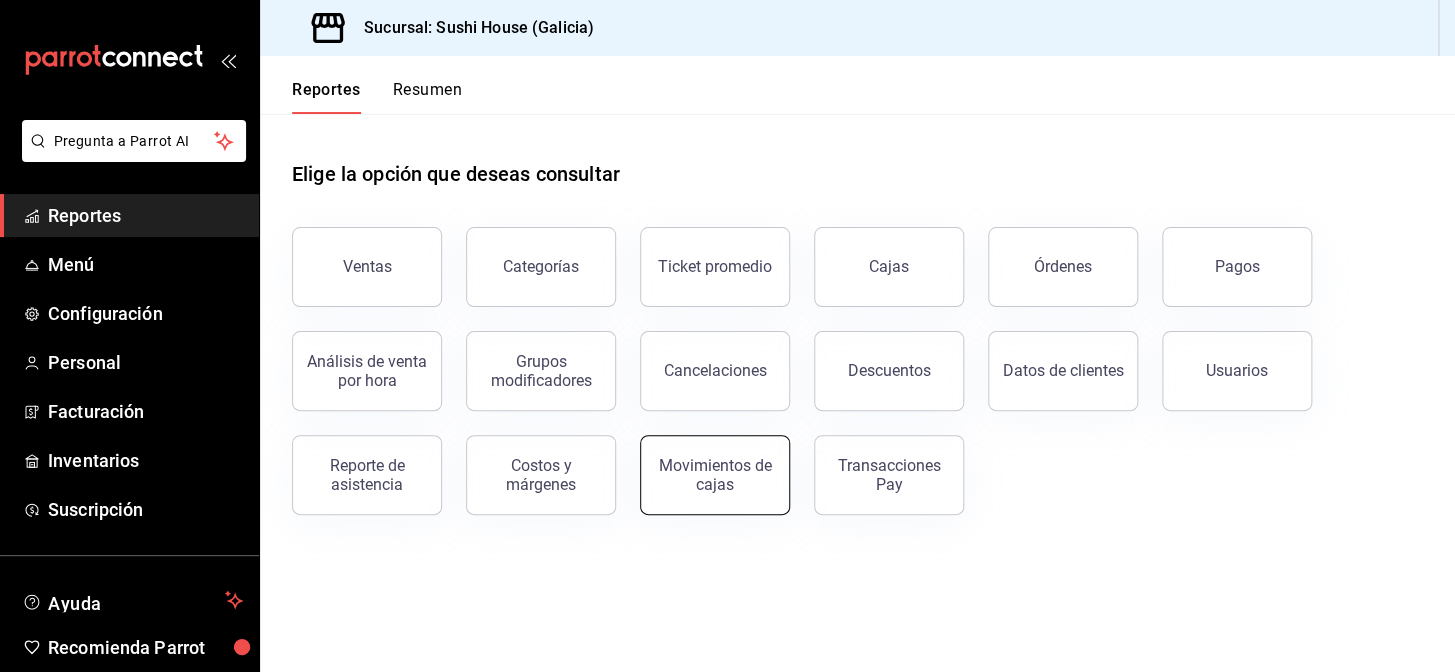 click on "Movimientos de cajas" at bounding box center [715, 475] 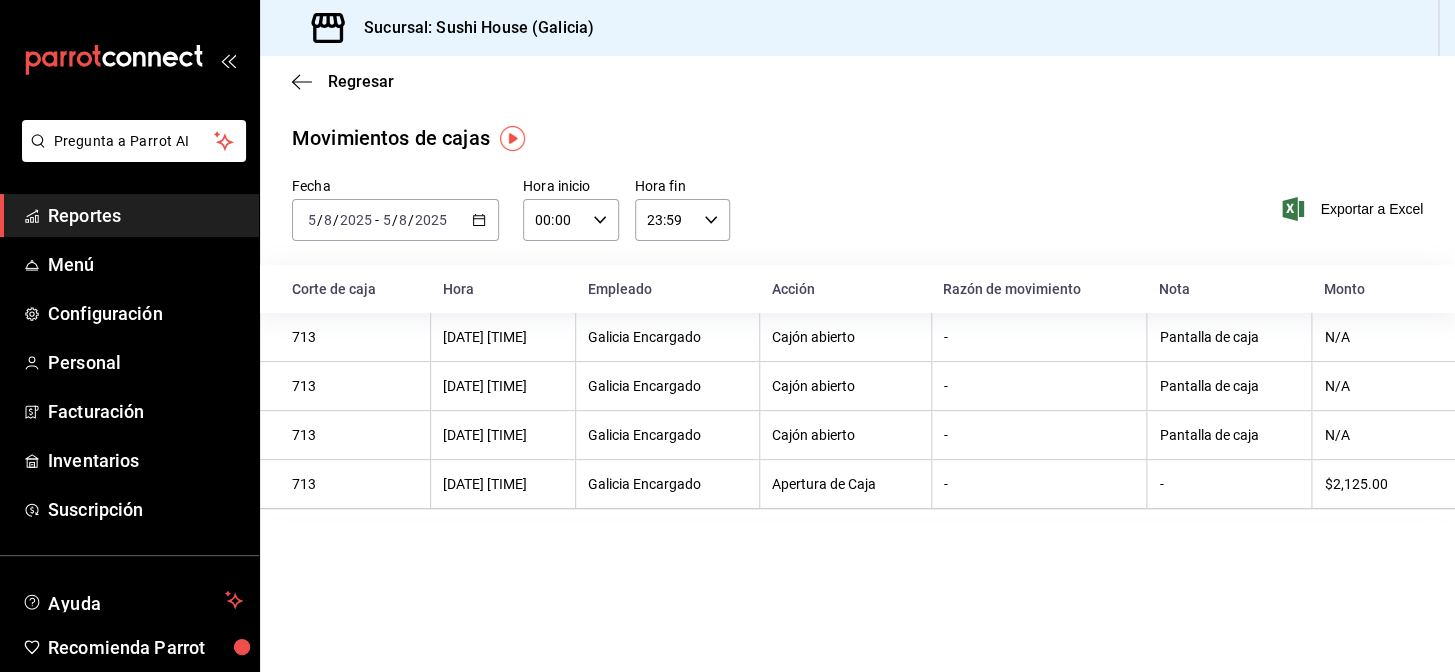 click on "Reportes" at bounding box center (145, 215) 